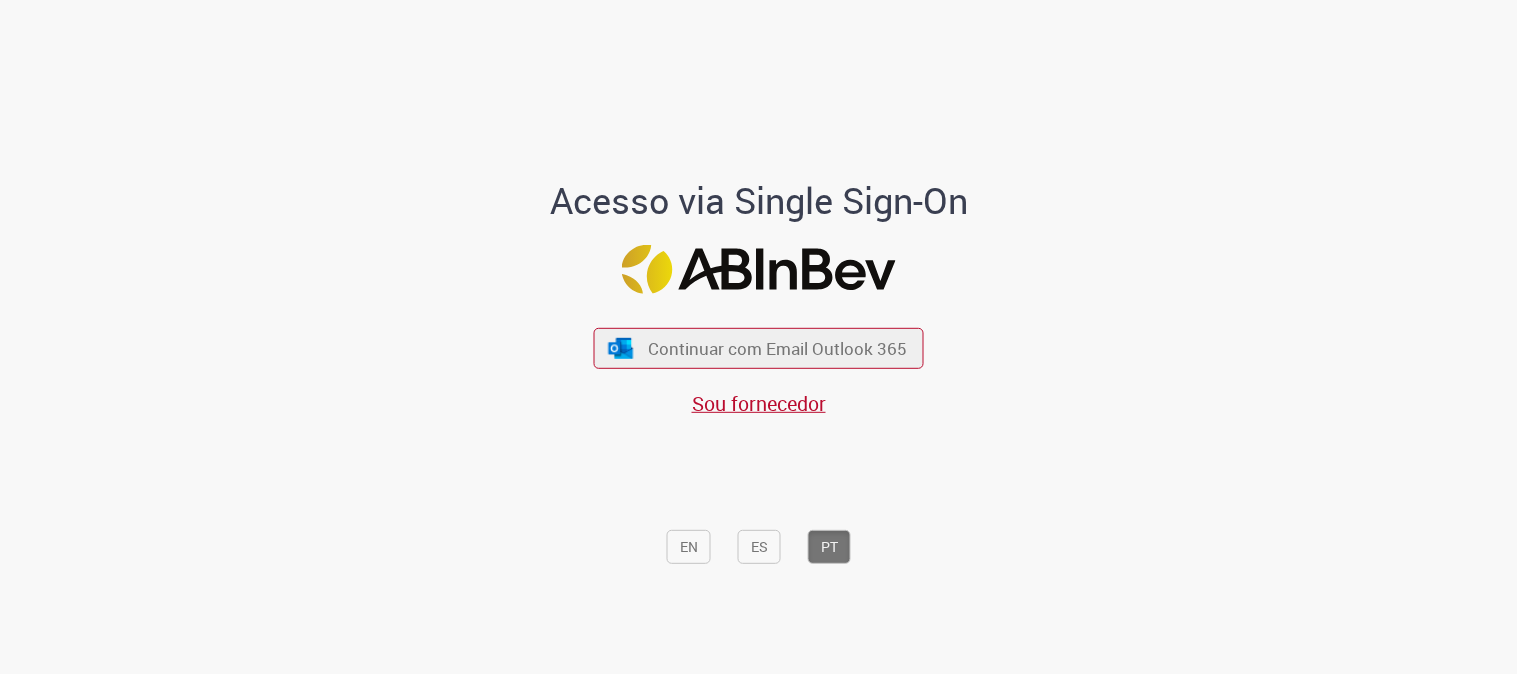 scroll, scrollTop: 0, scrollLeft: 0, axis: both 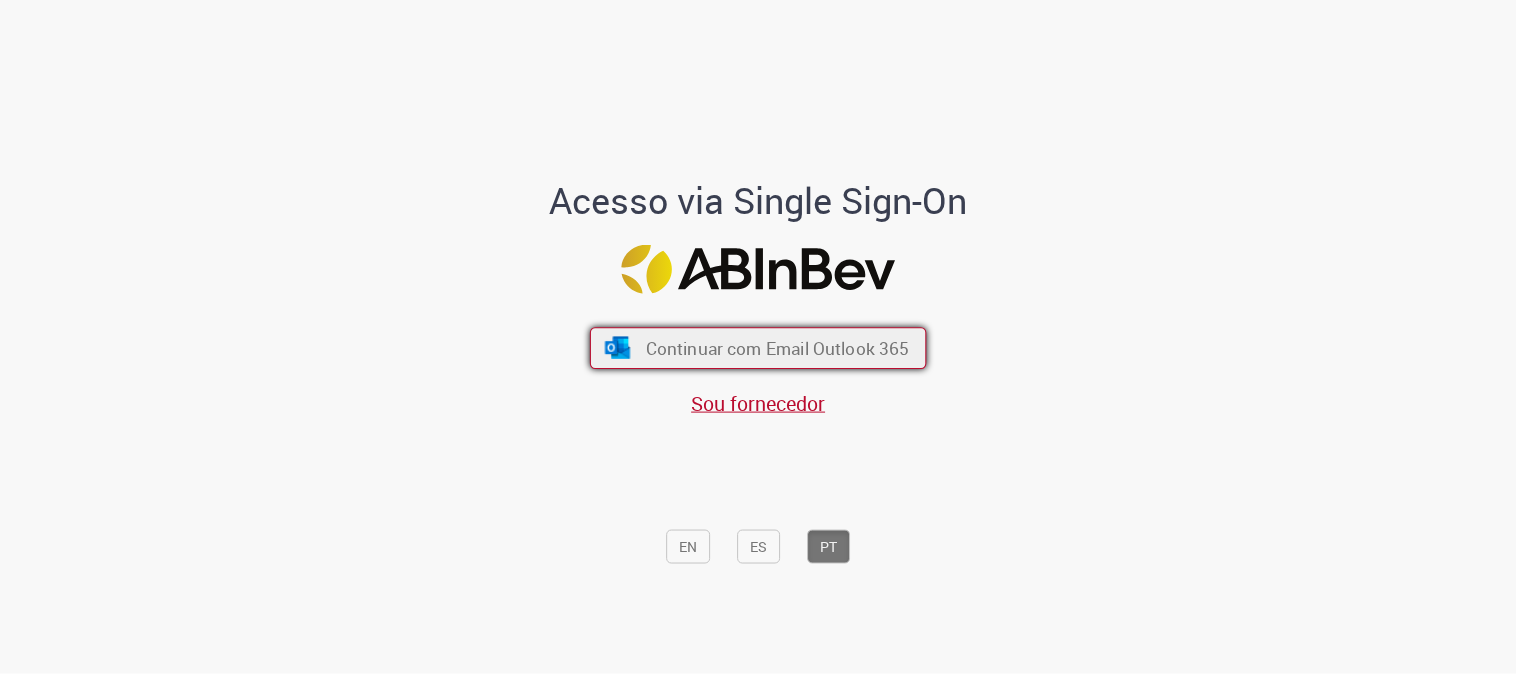 click on "Continuar com Email Outlook 365" at bounding box center (758, 348) 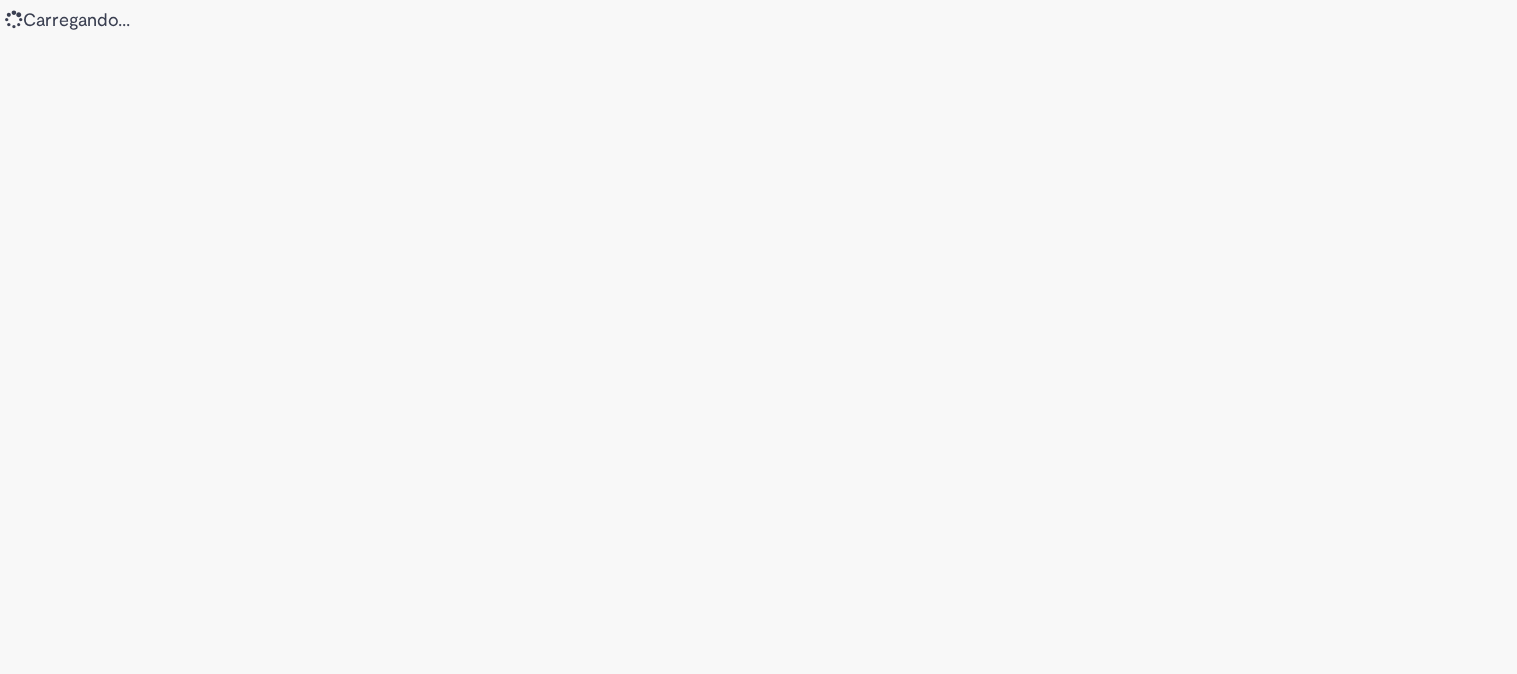 scroll, scrollTop: 0, scrollLeft: 0, axis: both 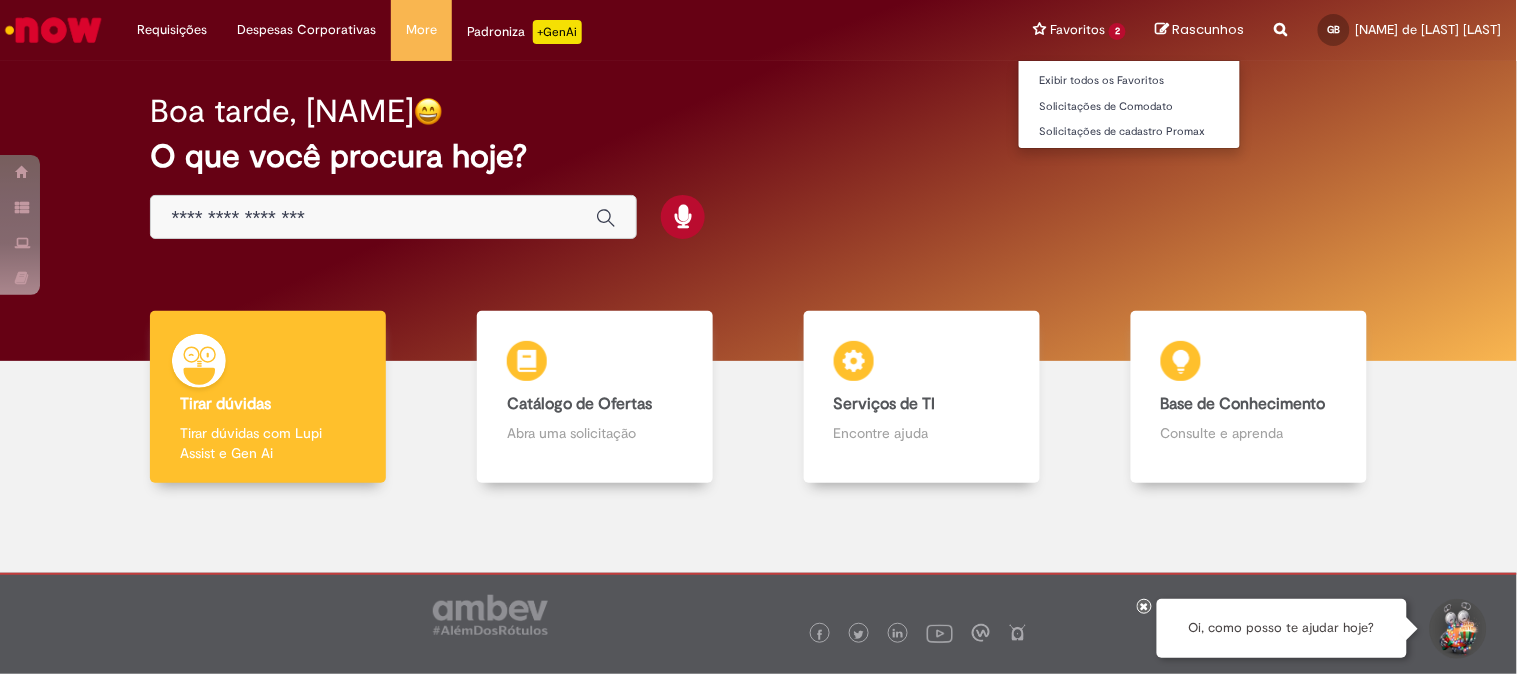 click on "Favoritos   2
Exibir todos os Favoritos
Solicitações de Comodato
Solicitações de cadastro Promax" at bounding box center (1079, 30) 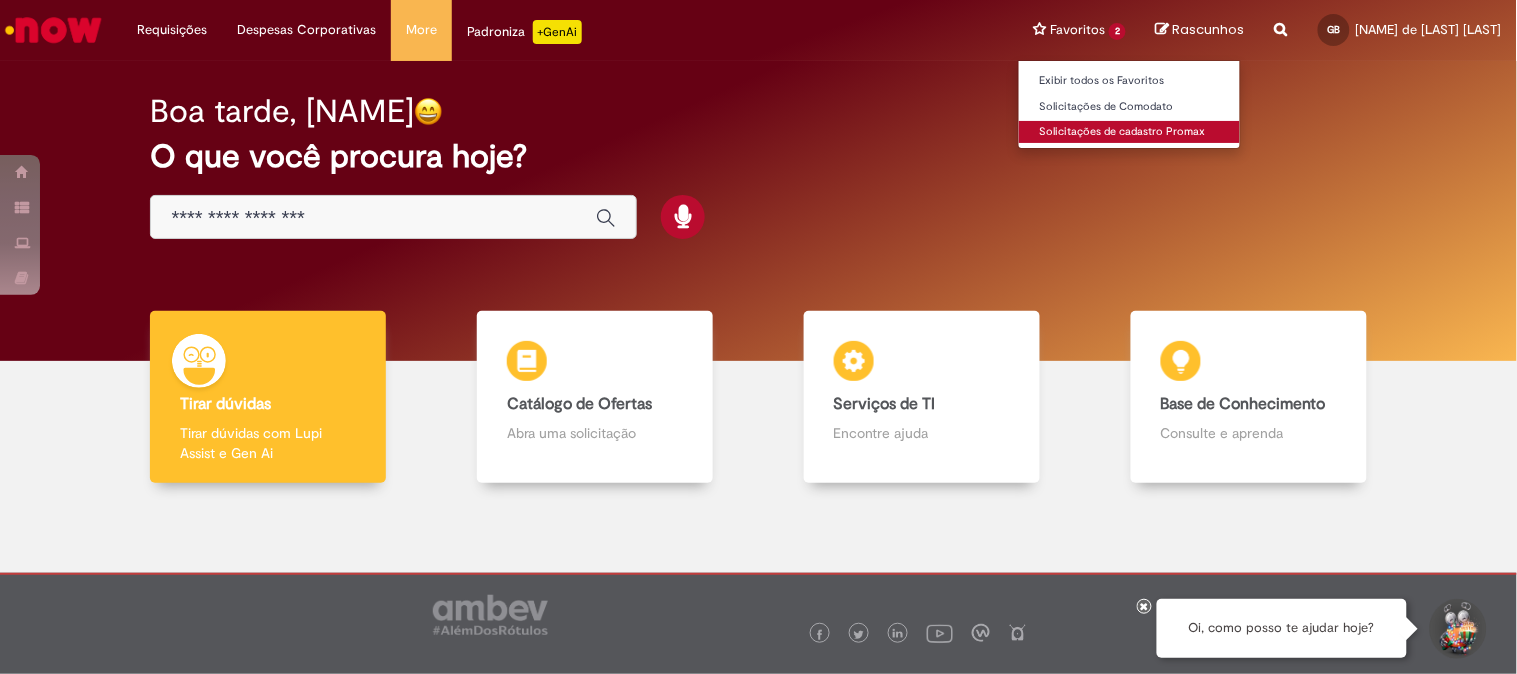 click on "Solicitações de cadastro Promax" at bounding box center [1129, 132] 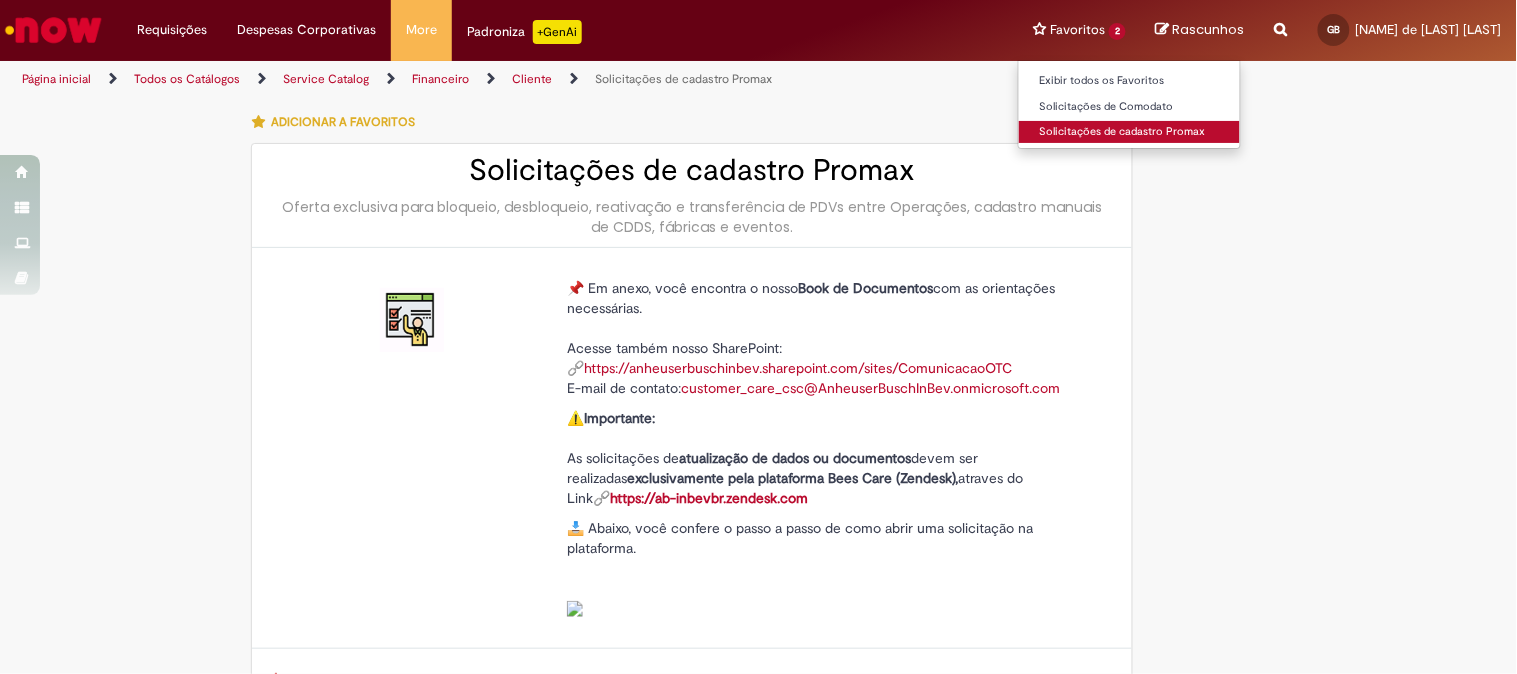 type on "**********" 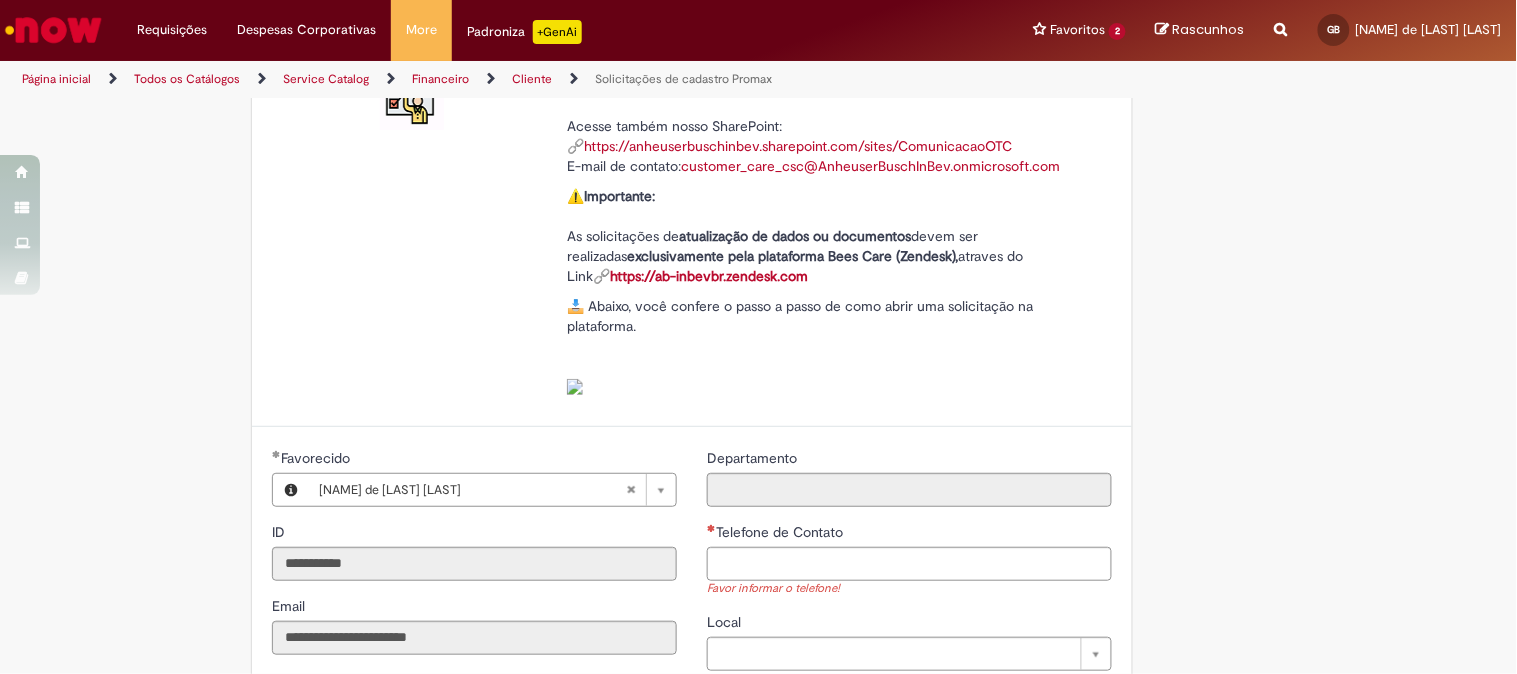 scroll, scrollTop: 555, scrollLeft: 0, axis: vertical 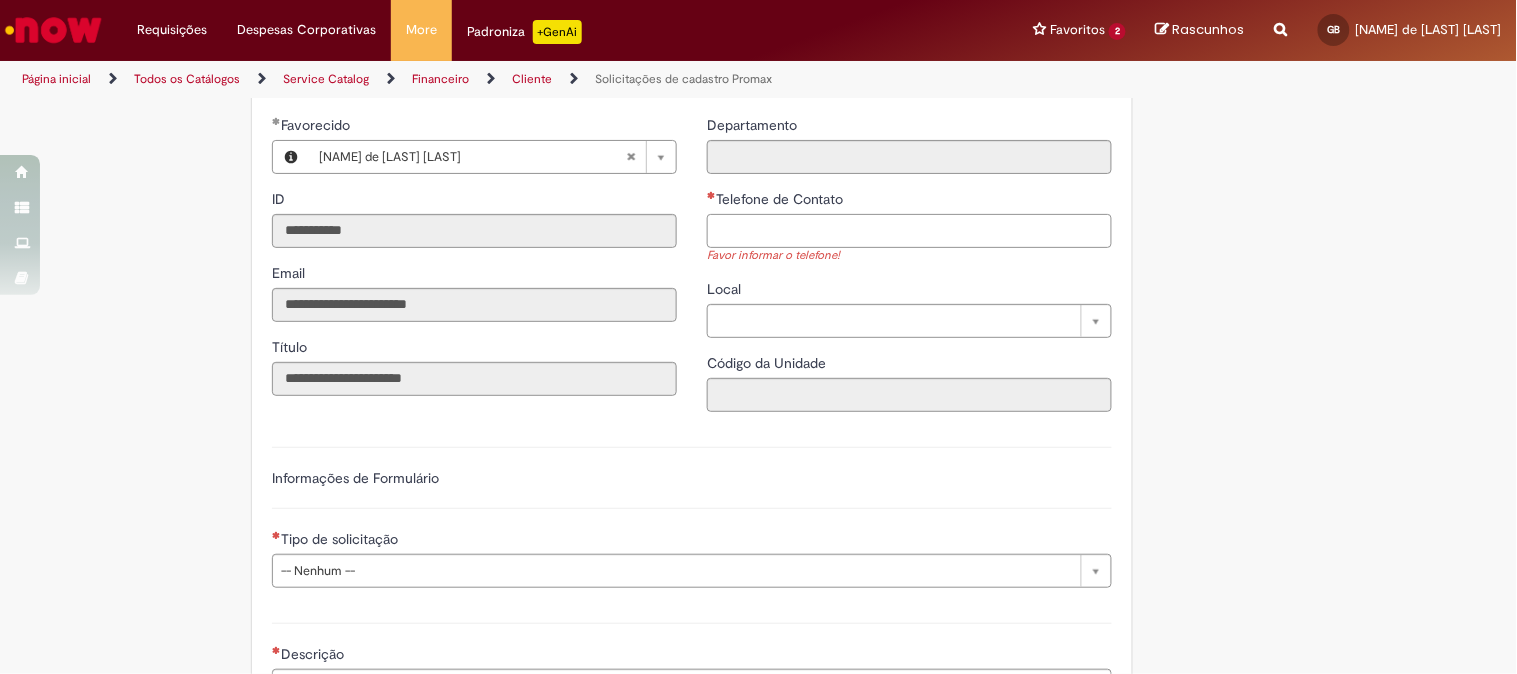 click on "Telefone de Contato" at bounding box center (909, 231) 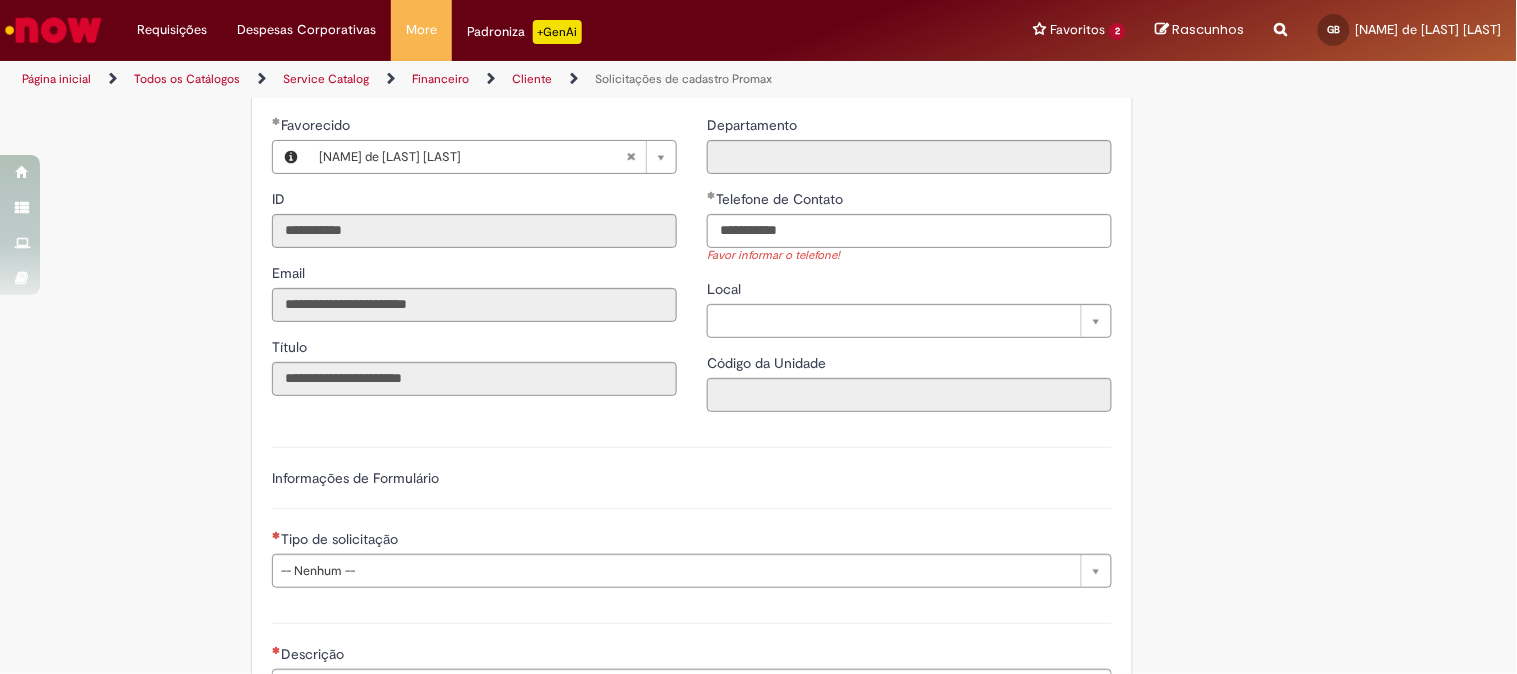 type on "**********" 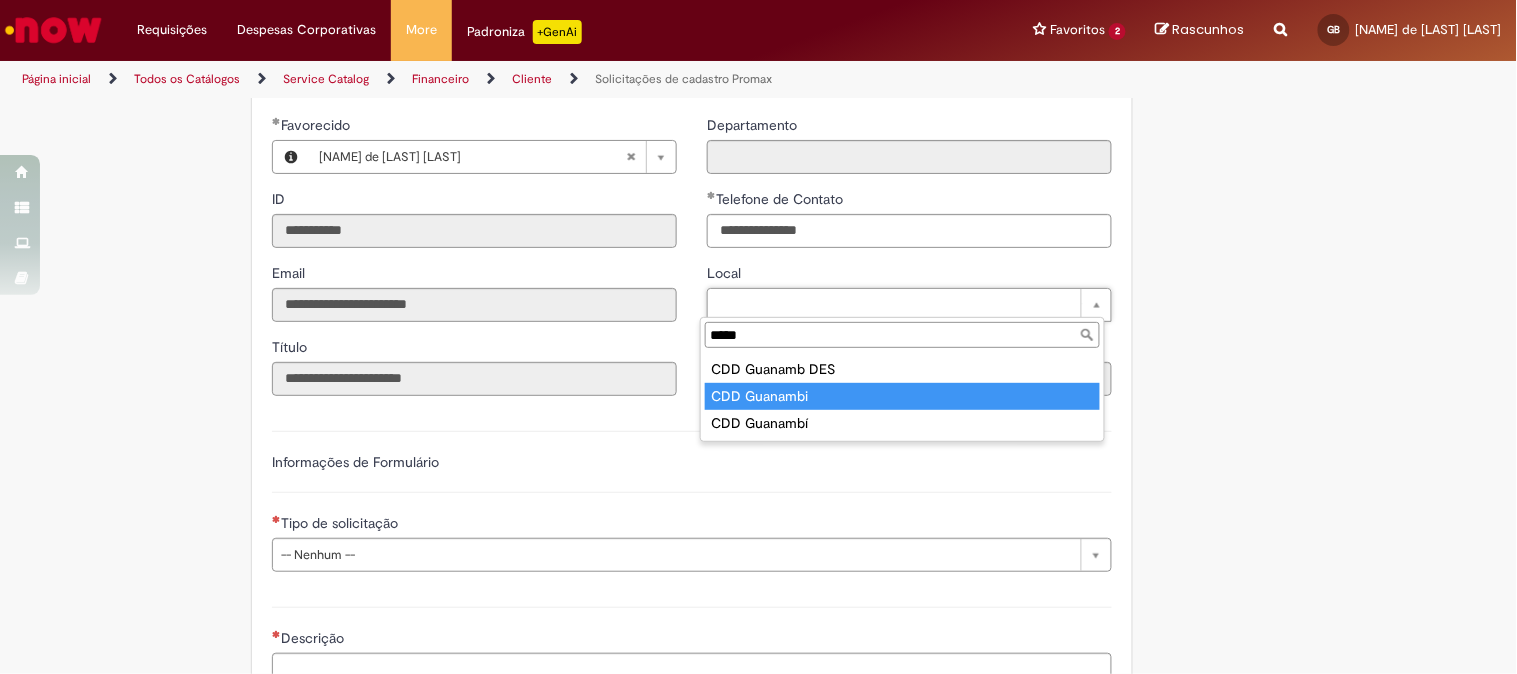 type on "*****" 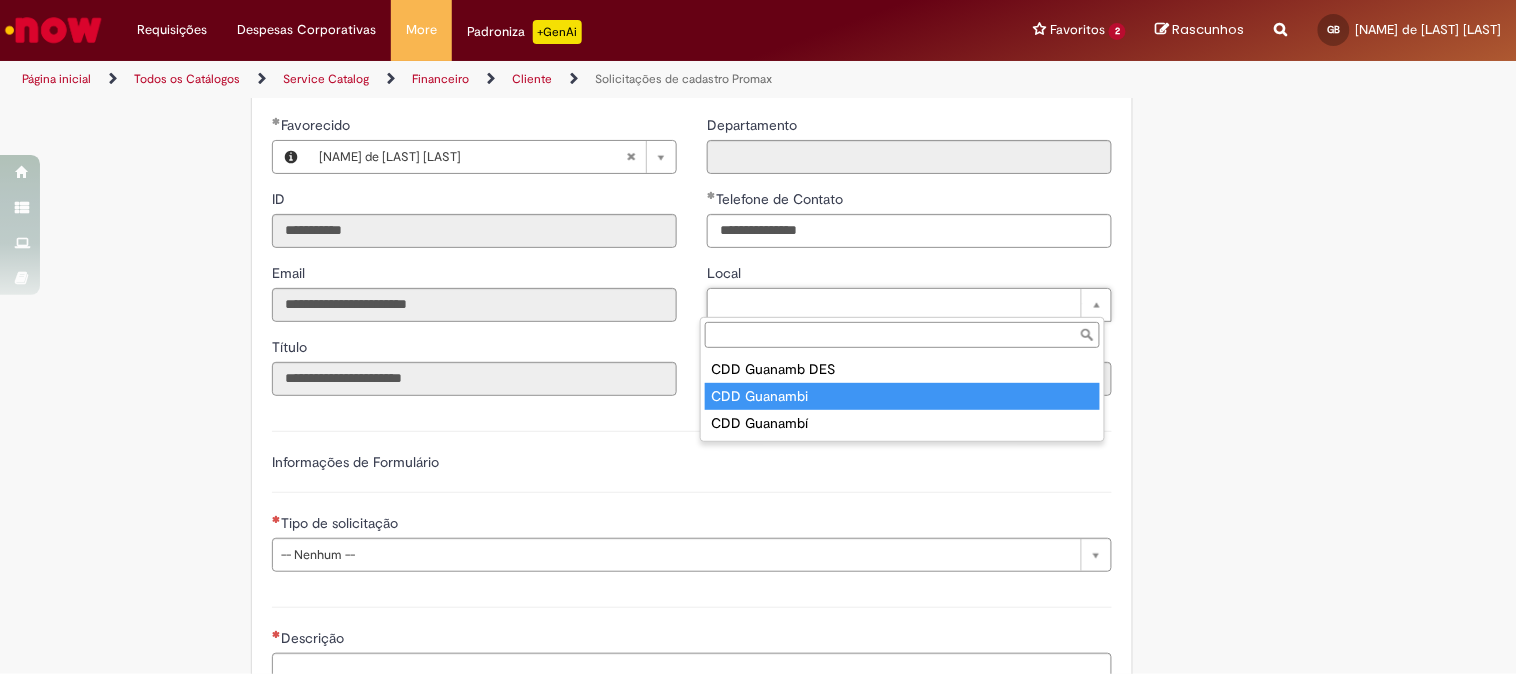 type on "****" 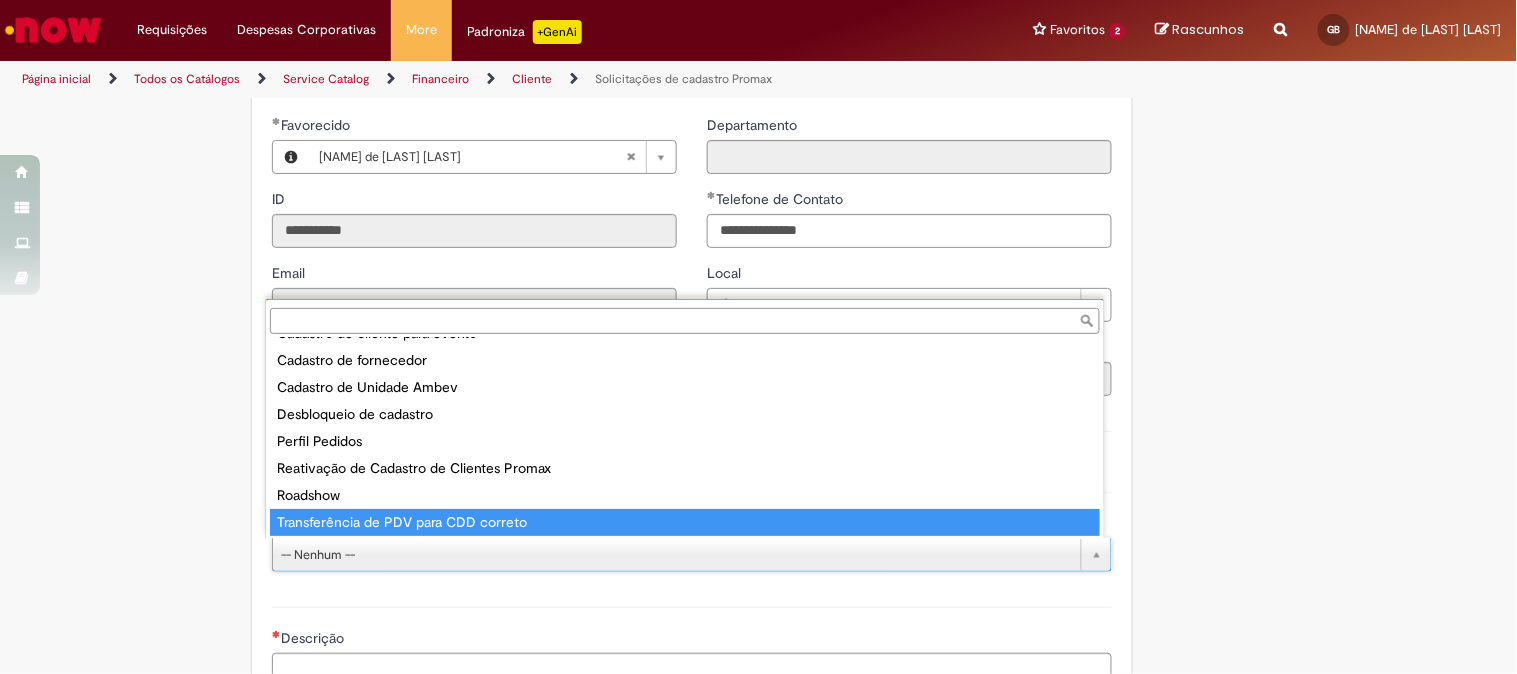 scroll, scrollTop: 0, scrollLeft: 0, axis: both 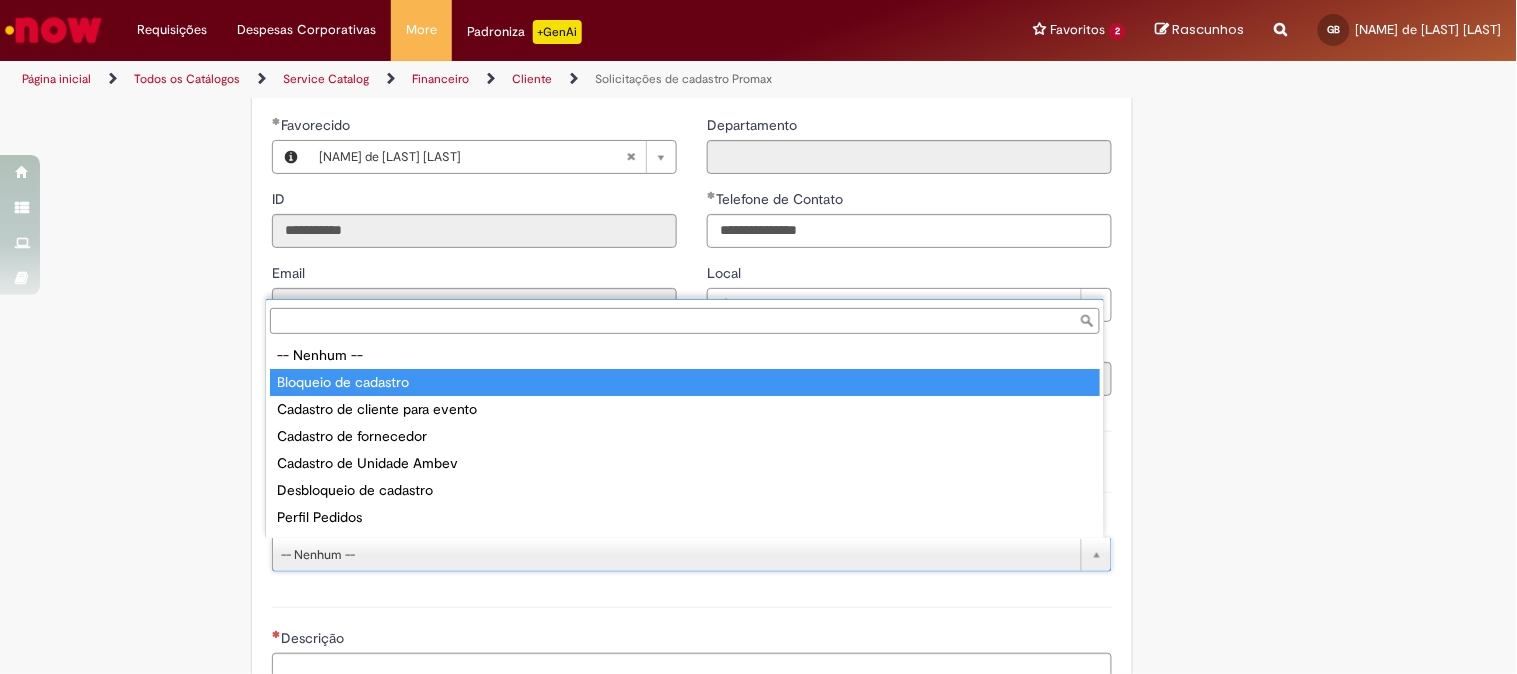 type on "**********" 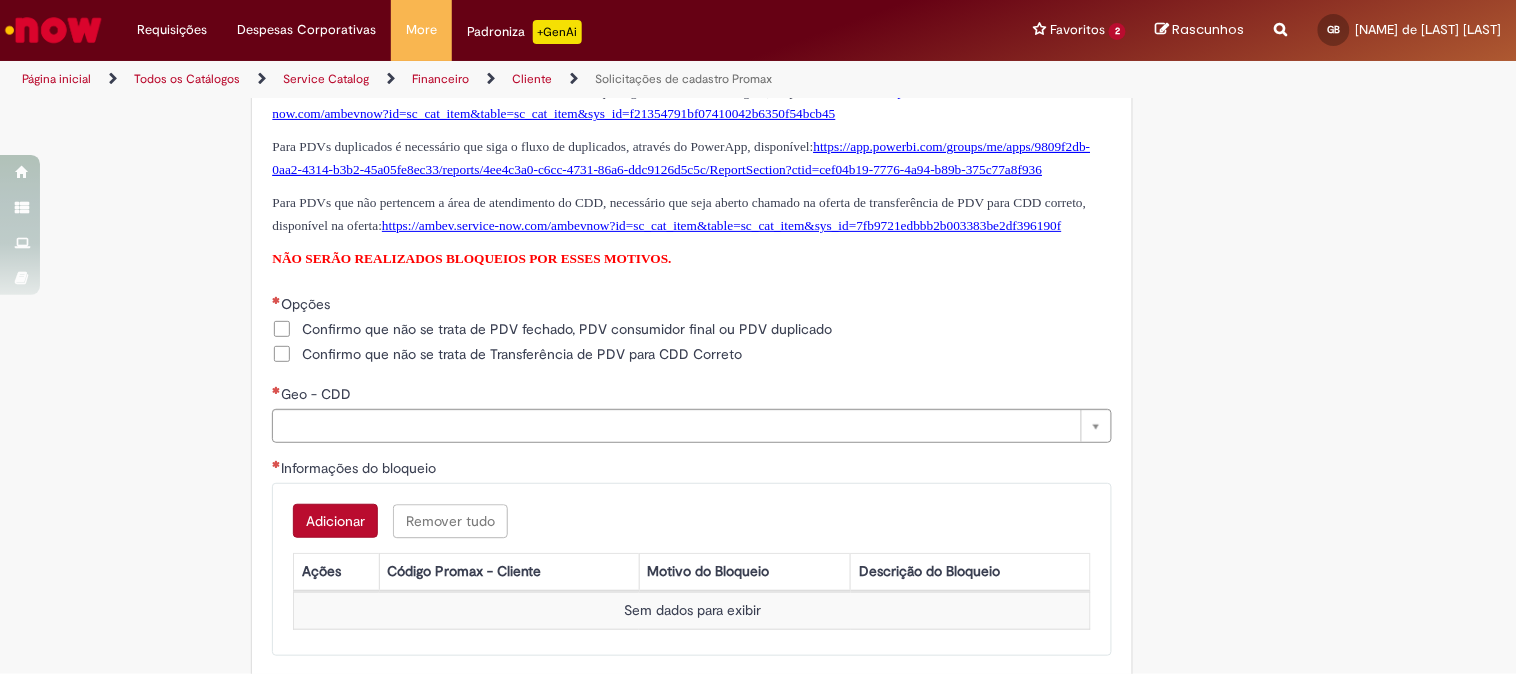 scroll, scrollTop: 907, scrollLeft: 0, axis: vertical 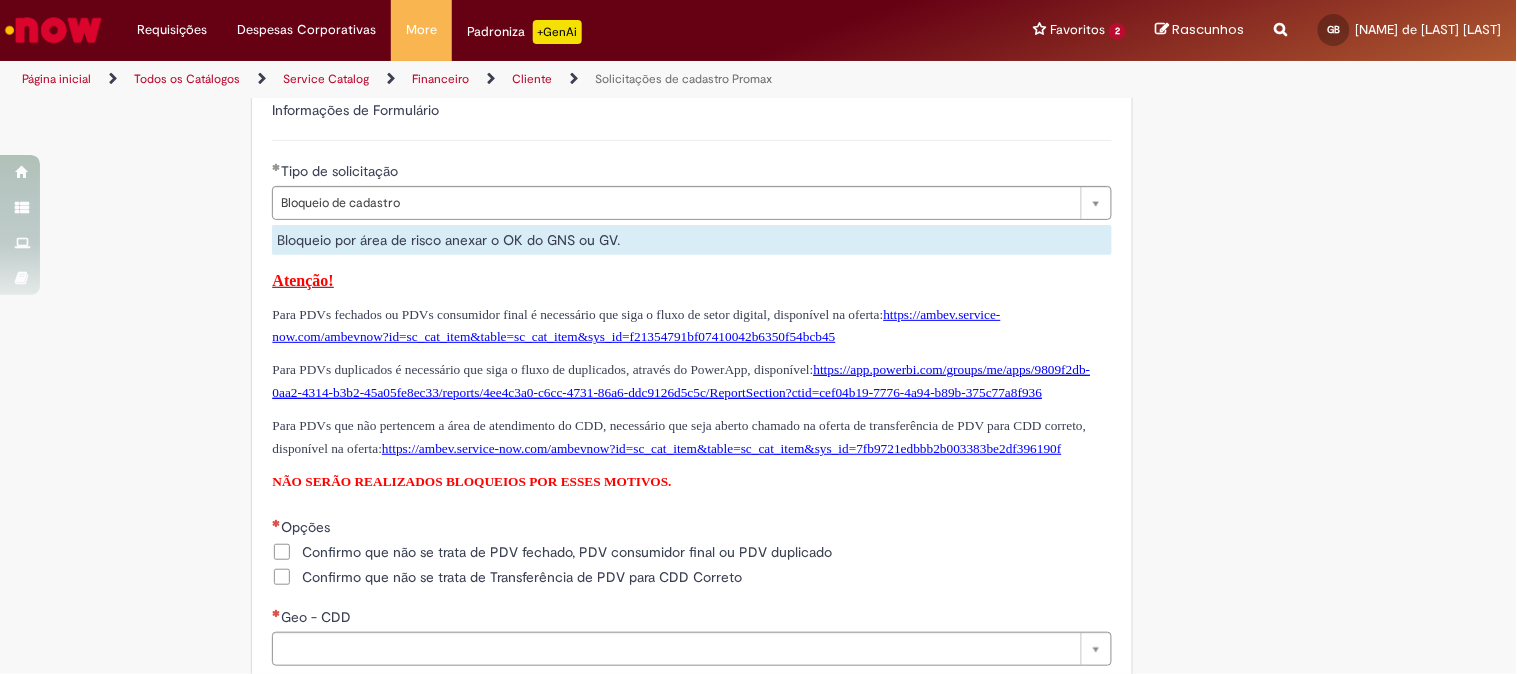 click on "https://ambev.service-now.com/ambevnow?id=sc_cat_item&table=sc_cat_item&sys_id=f21354791bf07410042b6350f54bcb45" at bounding box center [636, 326] 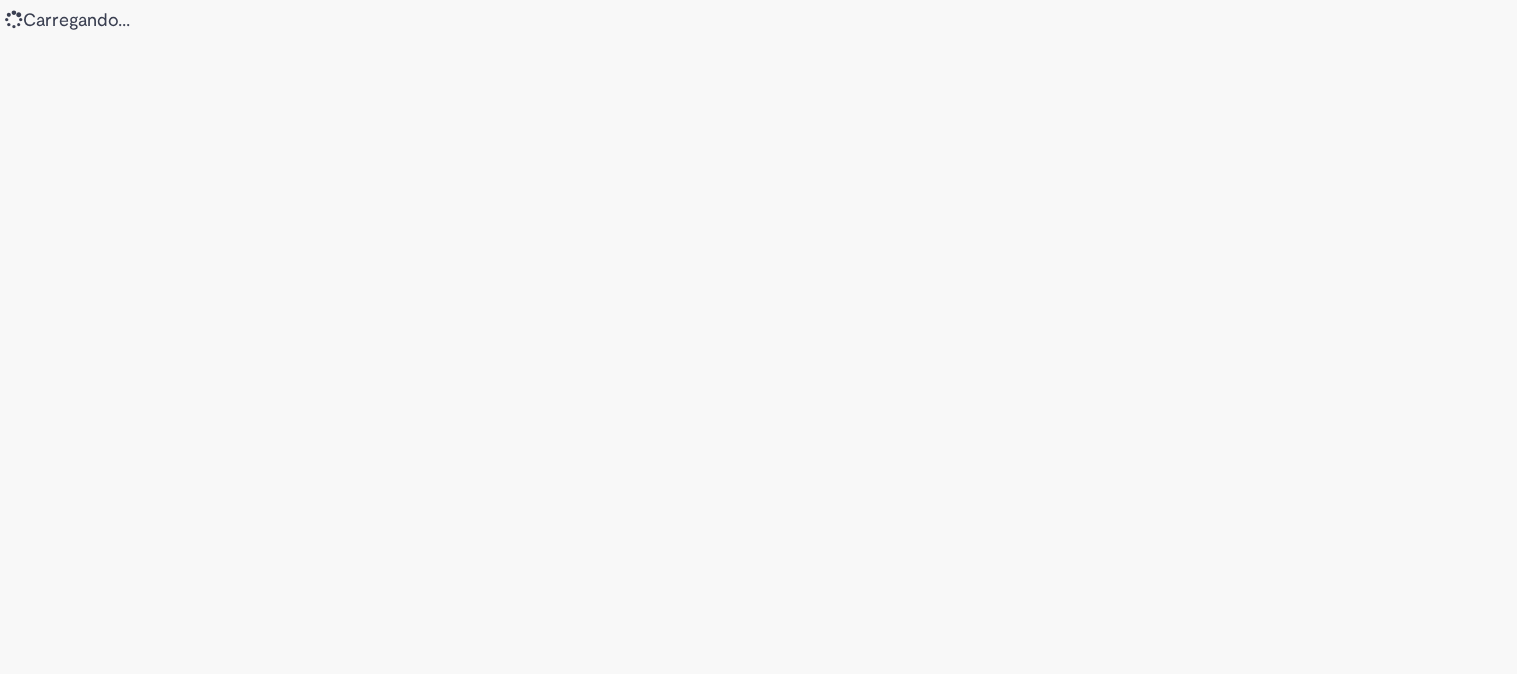 scroll, scrollTop: 0, scrollLeft: 0, axis: both 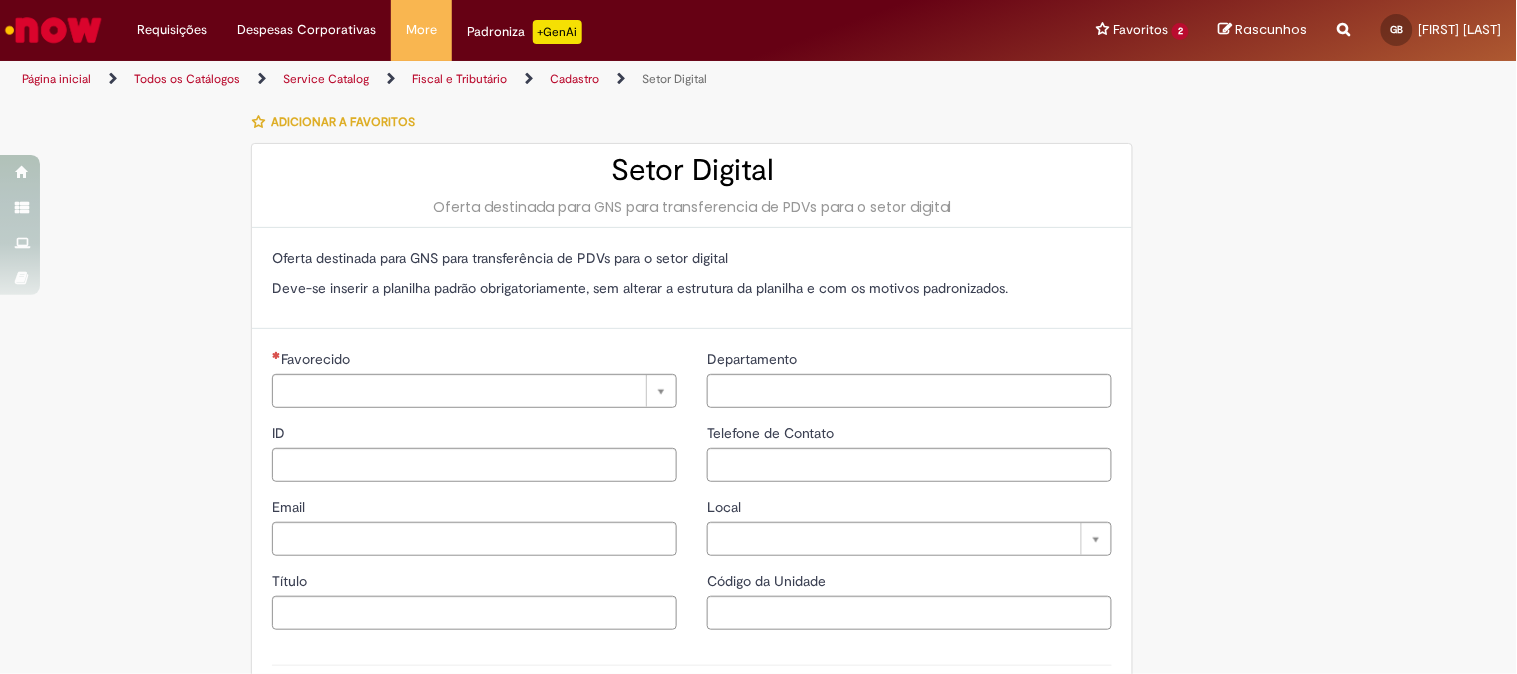 type on "**********" 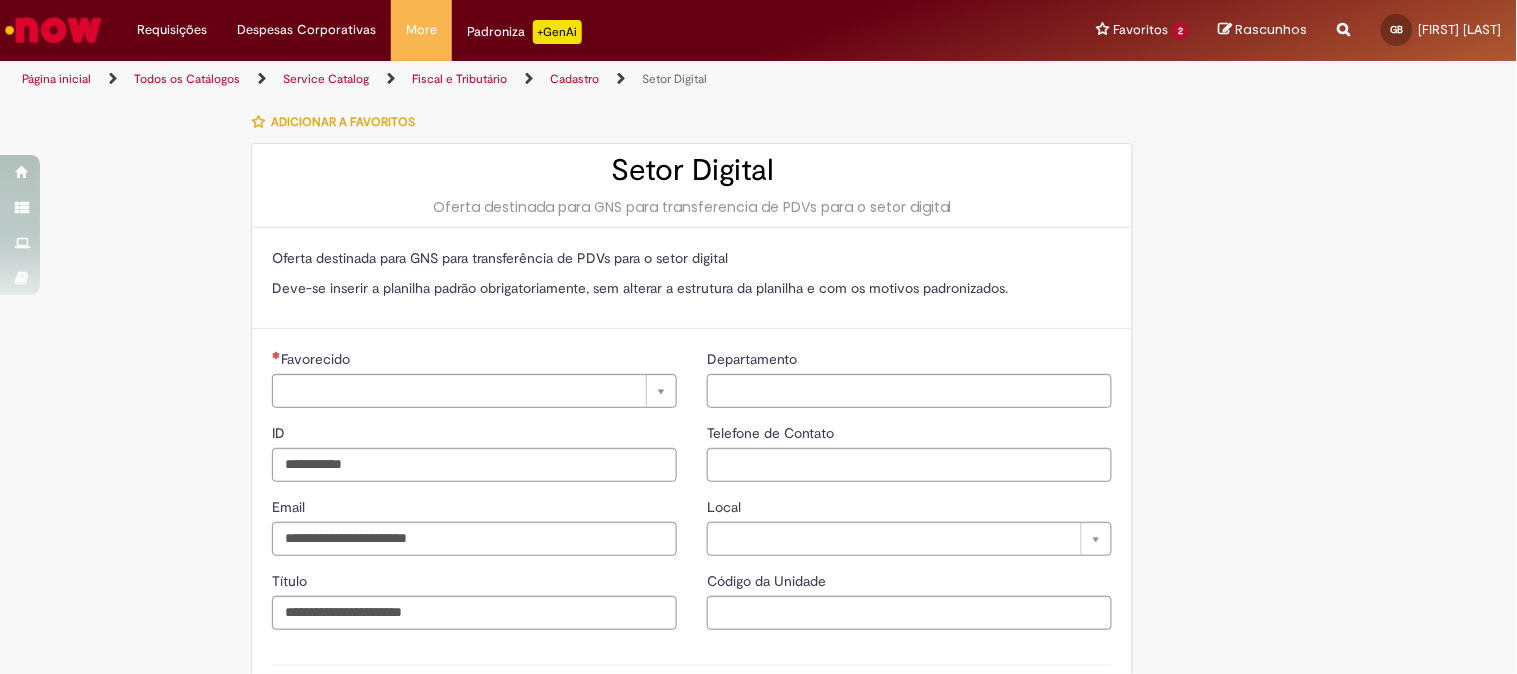 type on "**********" 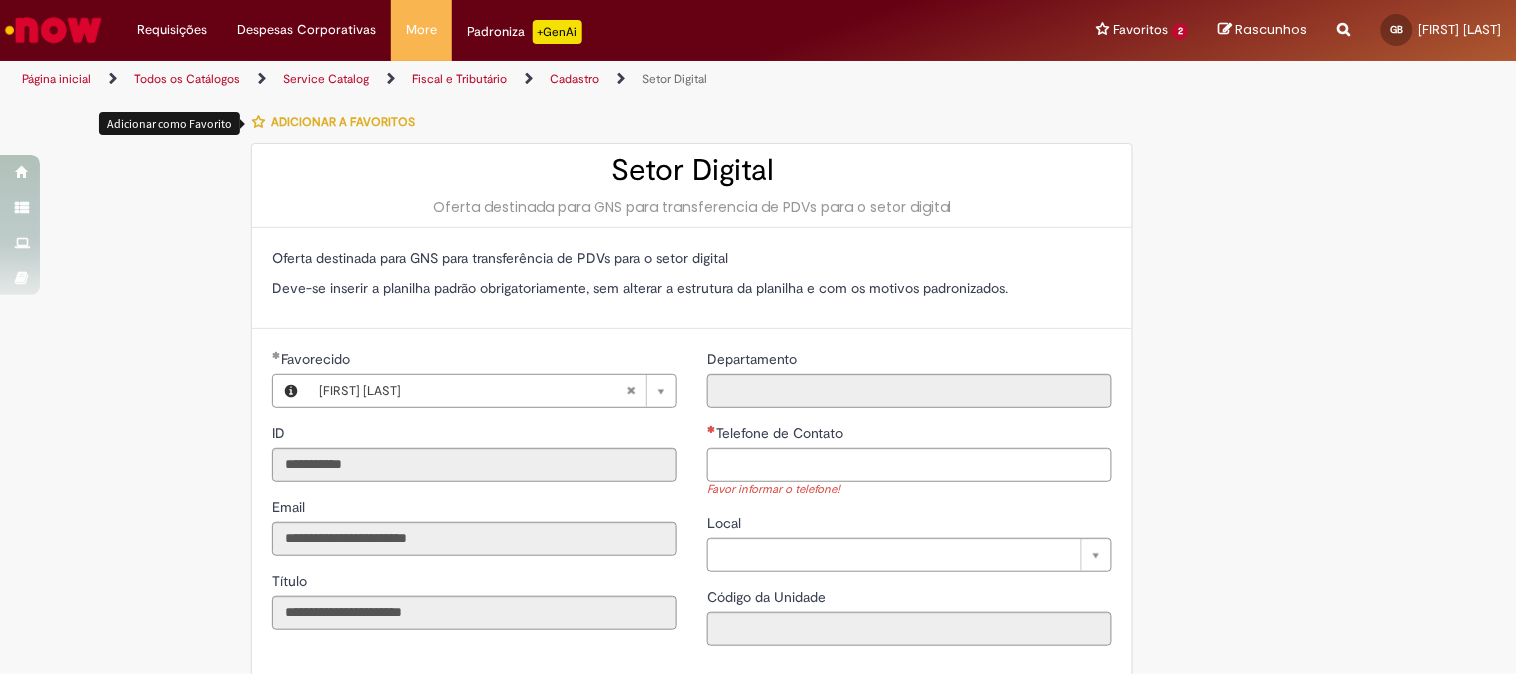 click at bounding box center (258, 122) 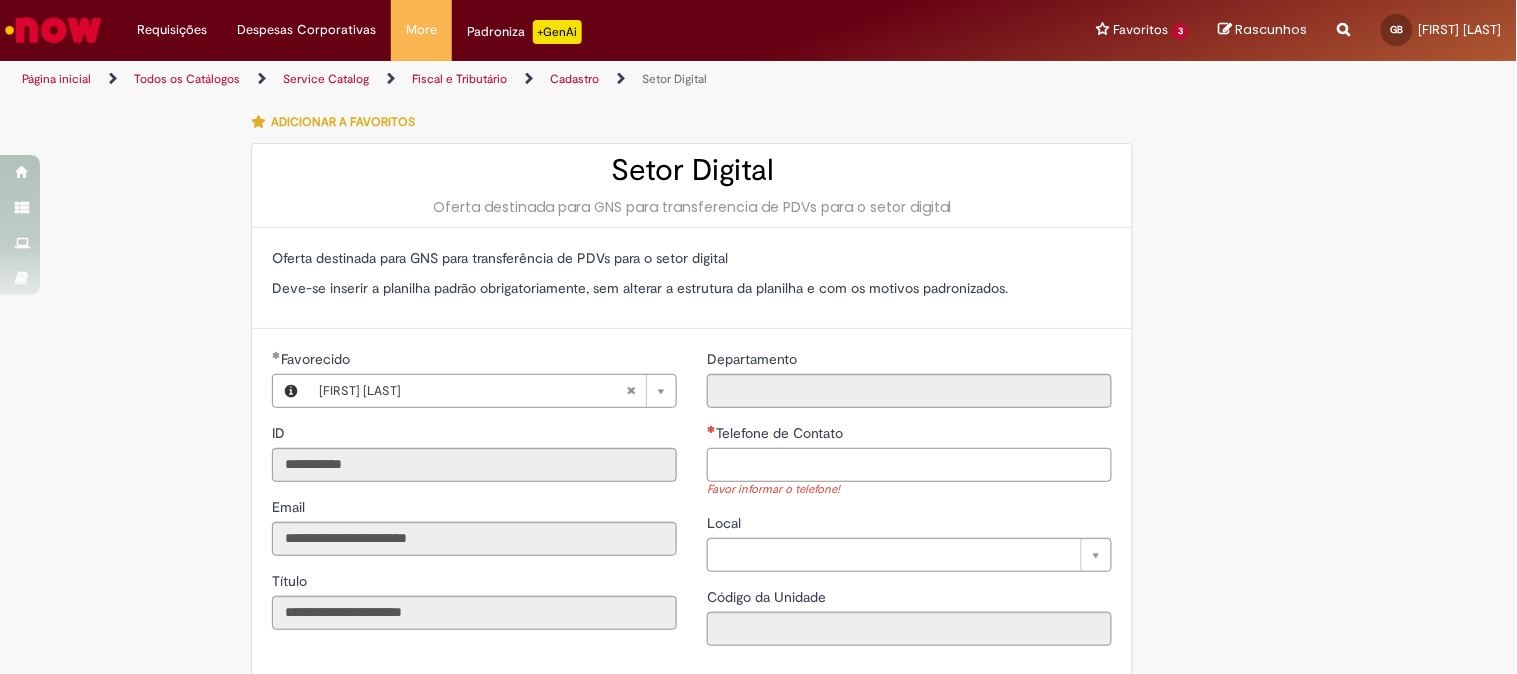 click on "Telefone de Contato" at bounding box center [909, 465] 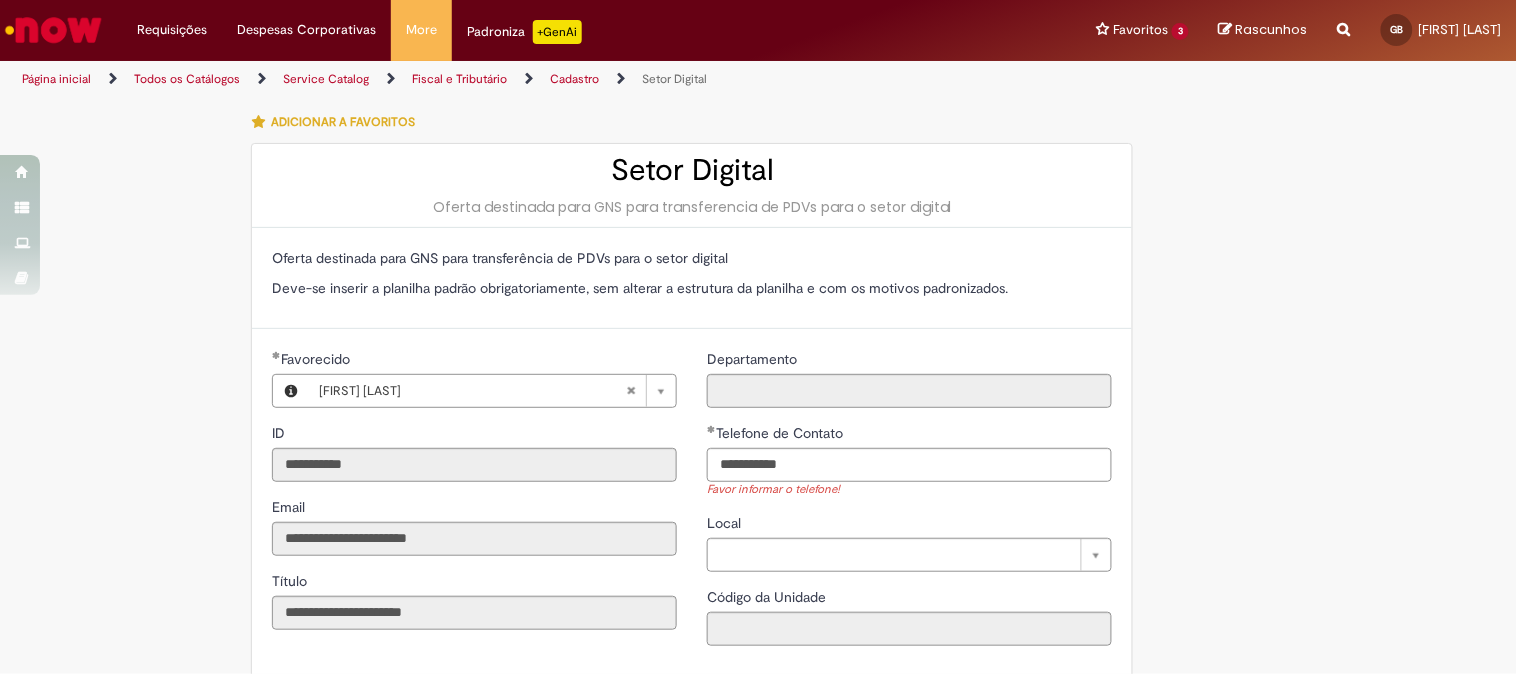 type on "**********" 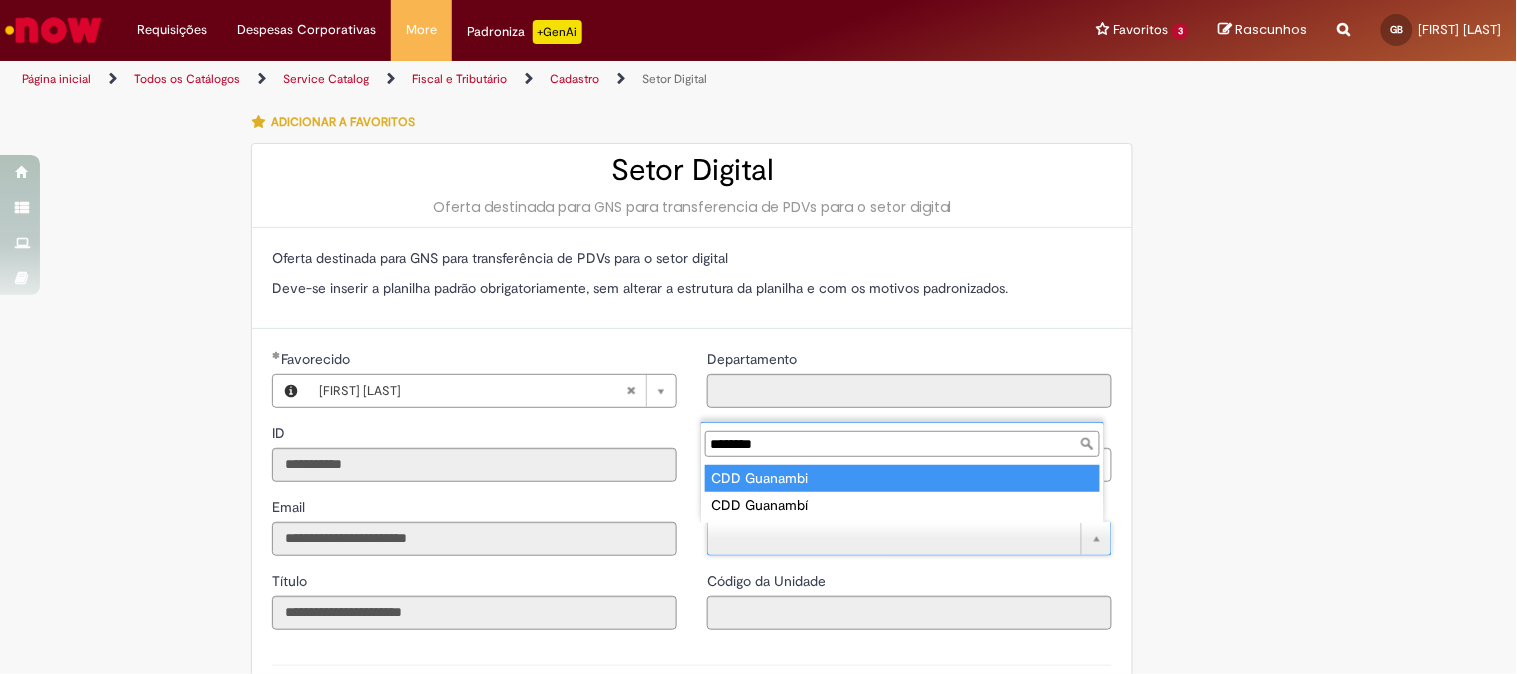 type on "********" 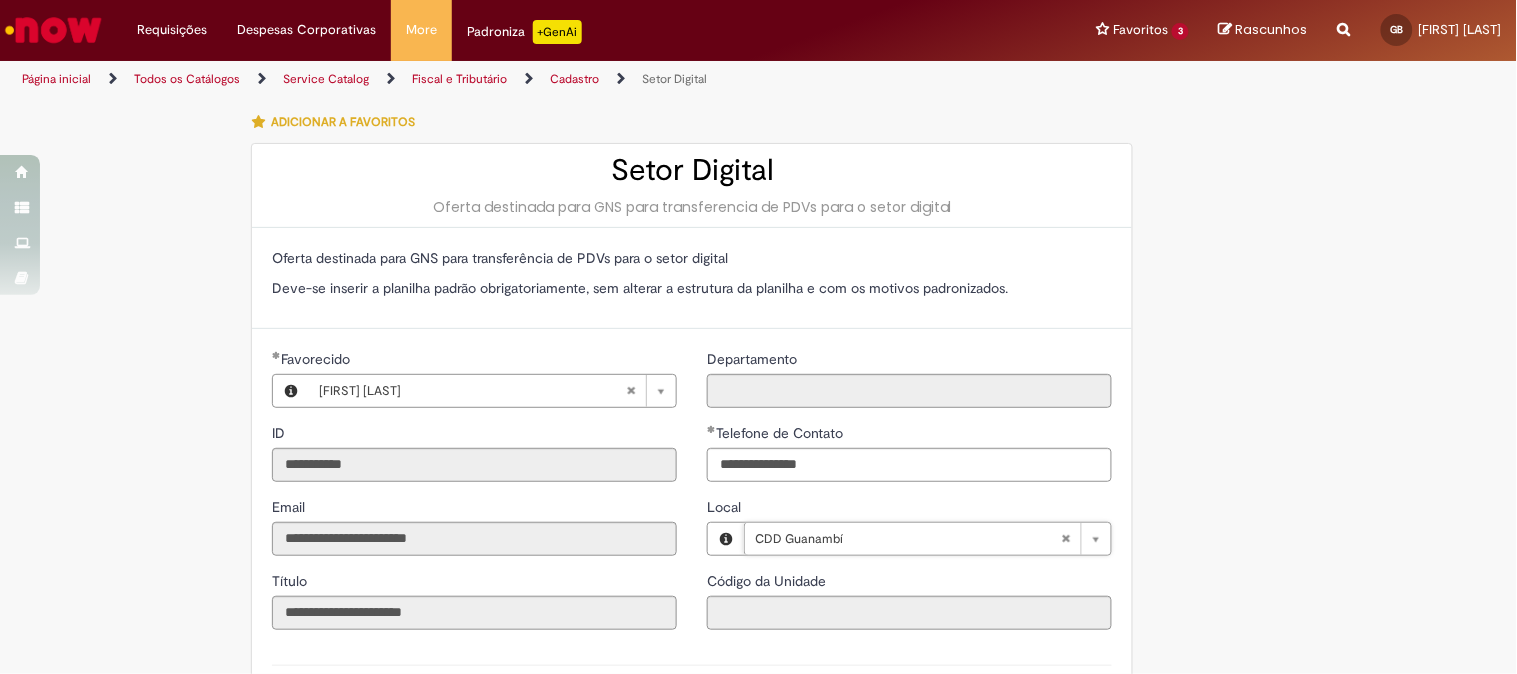 type on "****" 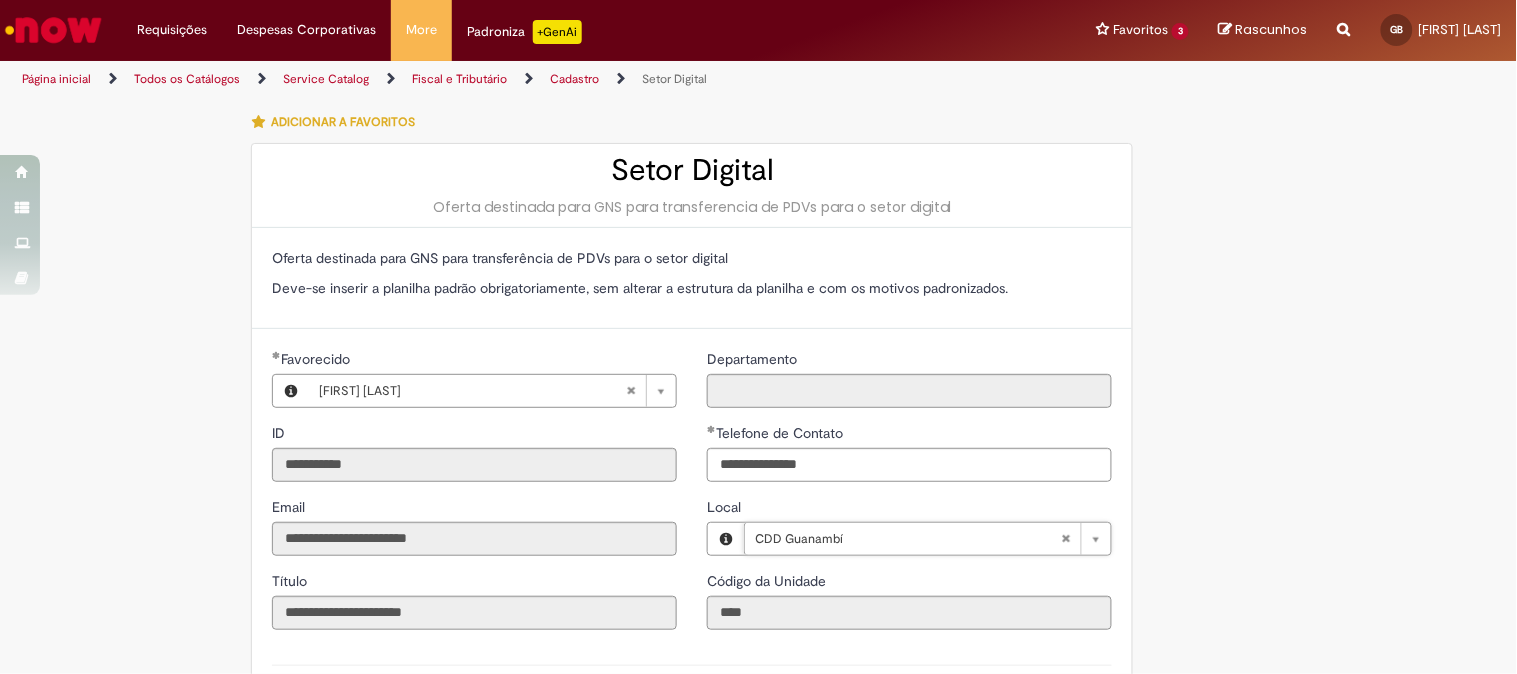 type 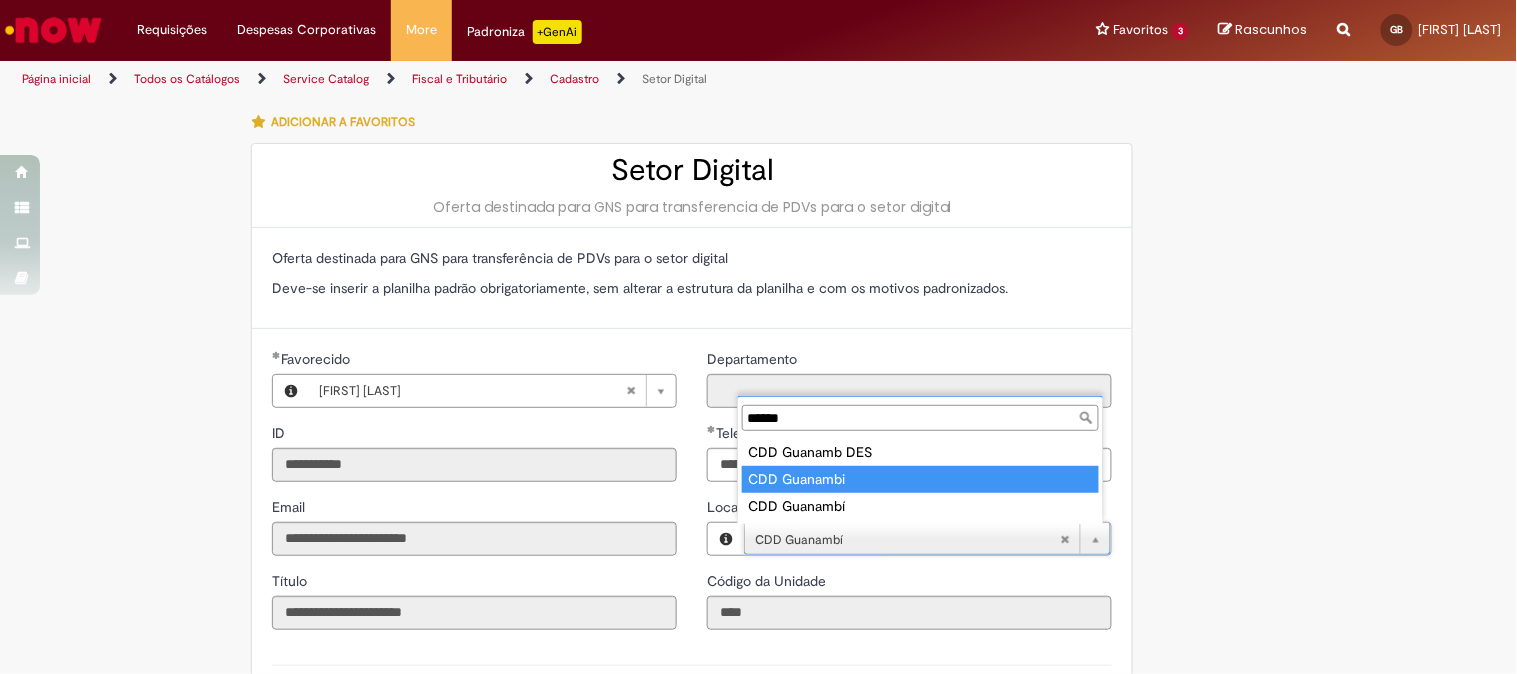 type on "******" 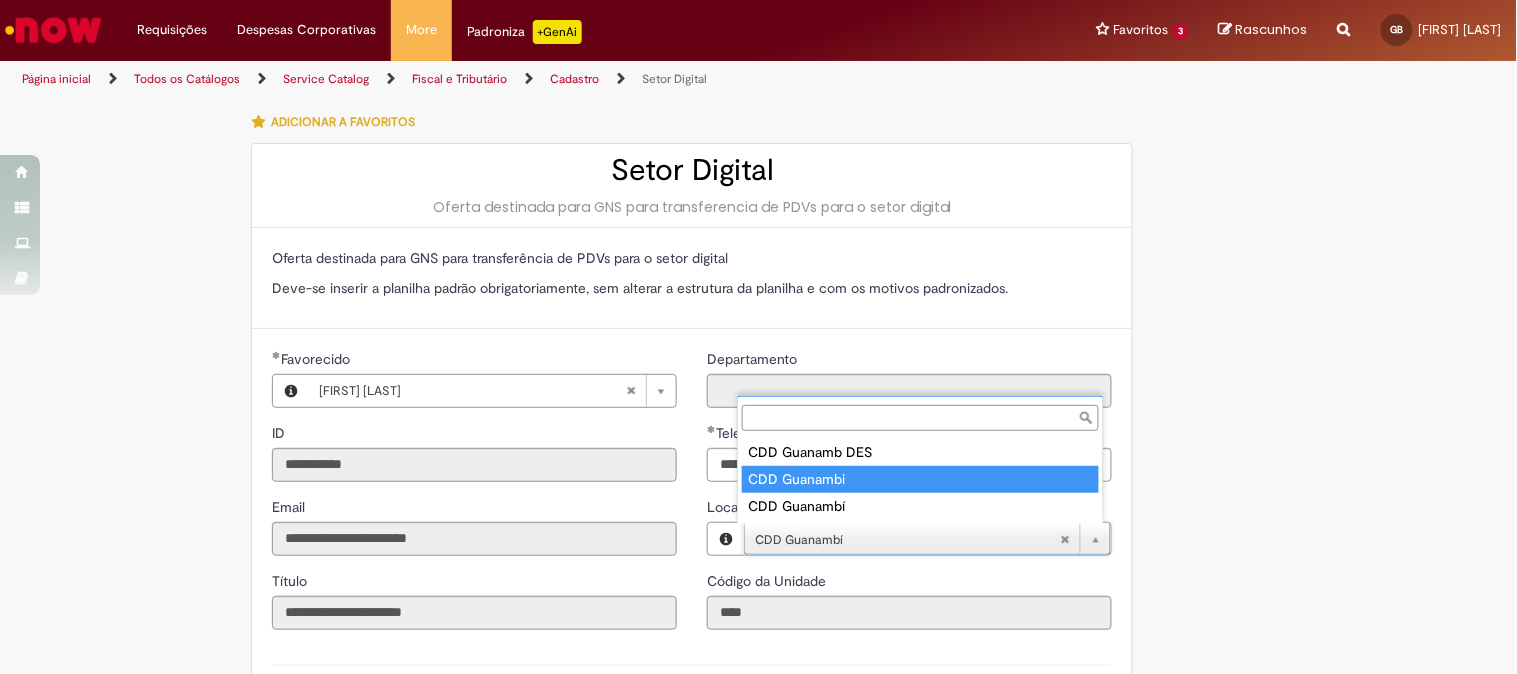 scroll, scrollTop: 0, scrollLeft: 95, axis: horizontal 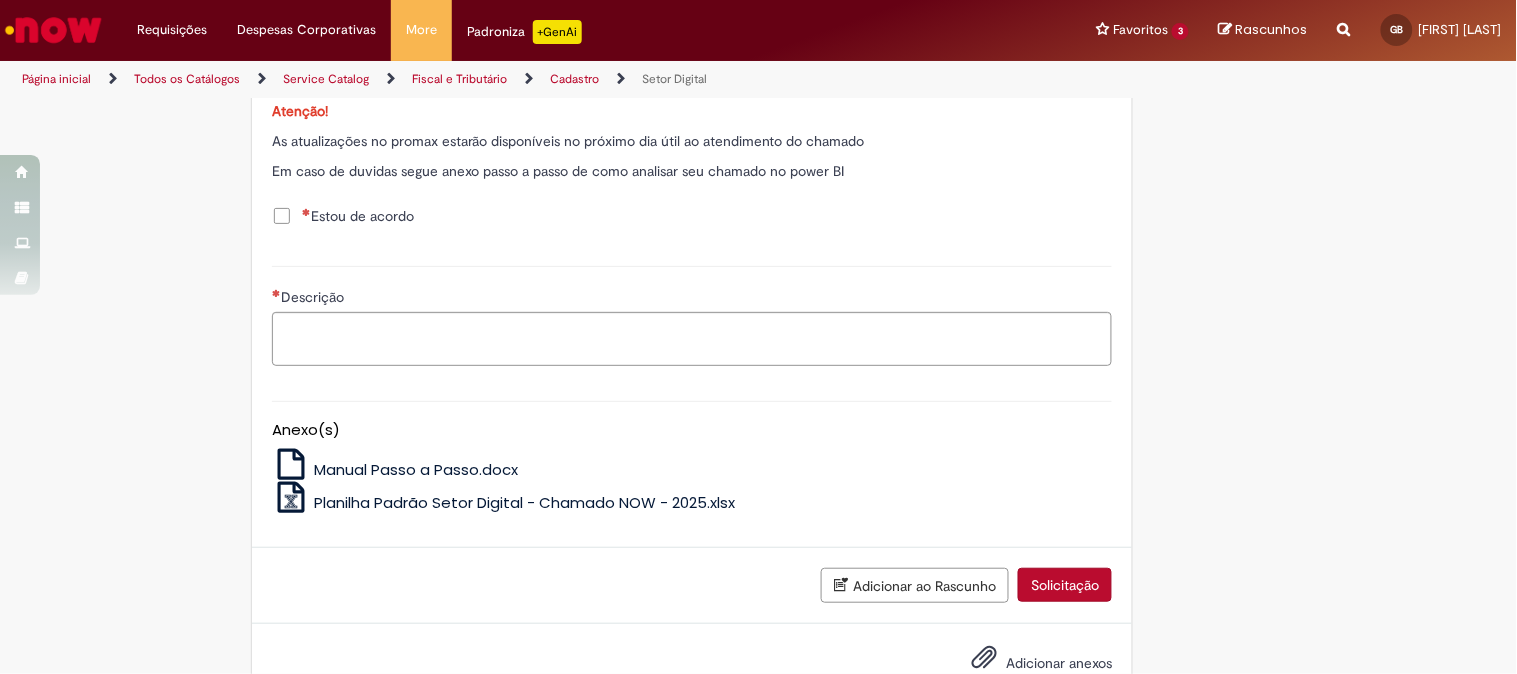 click at bounding box center [291, 497] 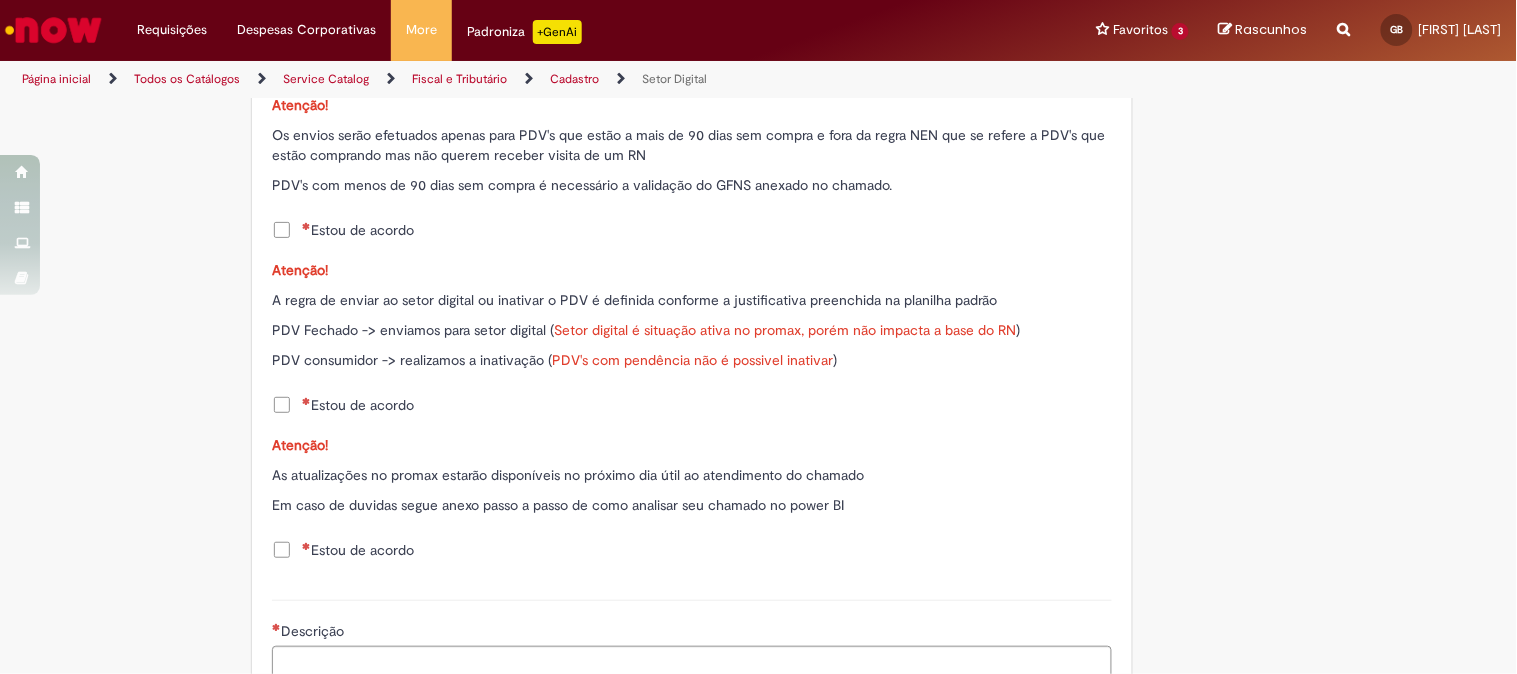scroll, scrollTop: 656, scrollLeft: 0, axis: vertical 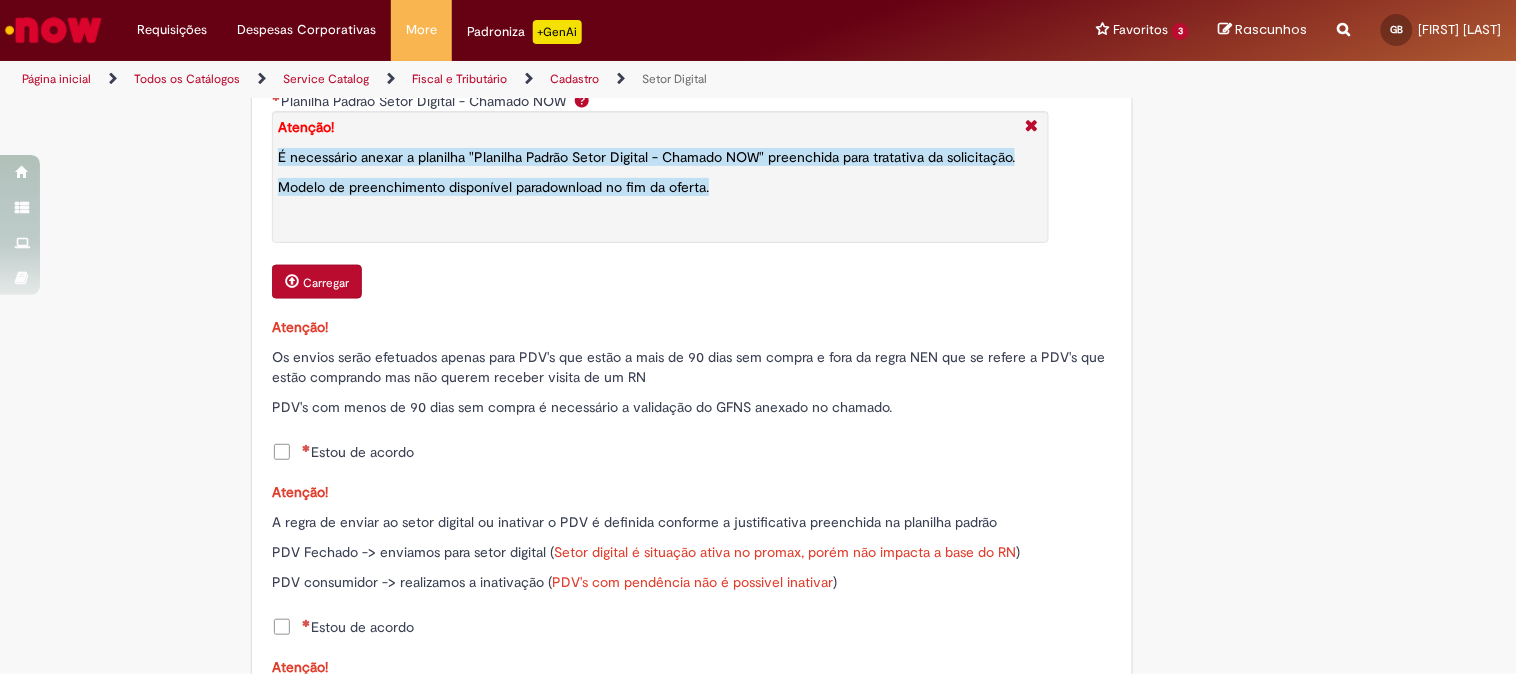 click on "Carregar" at bounding box center [326, 283] 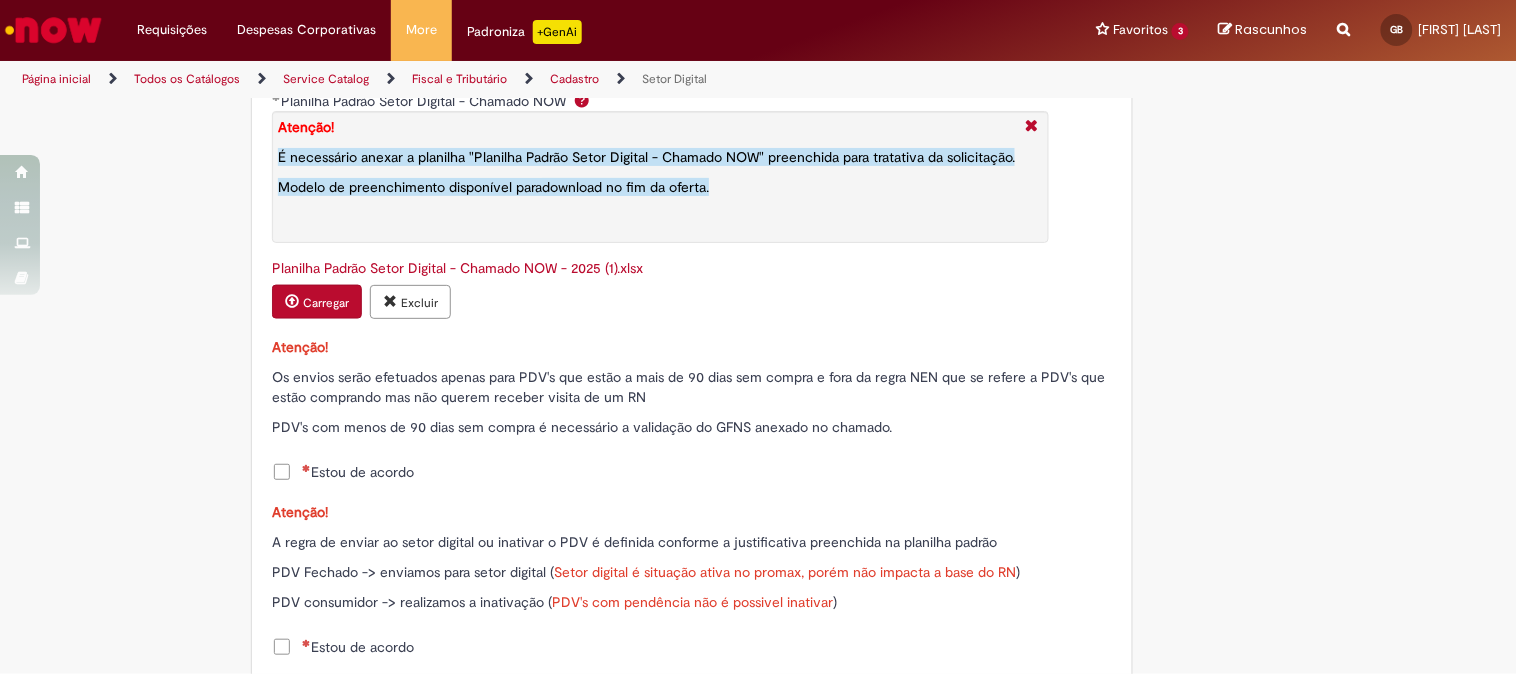 click on "Estou de acordo" at bounding box center (358, 472) 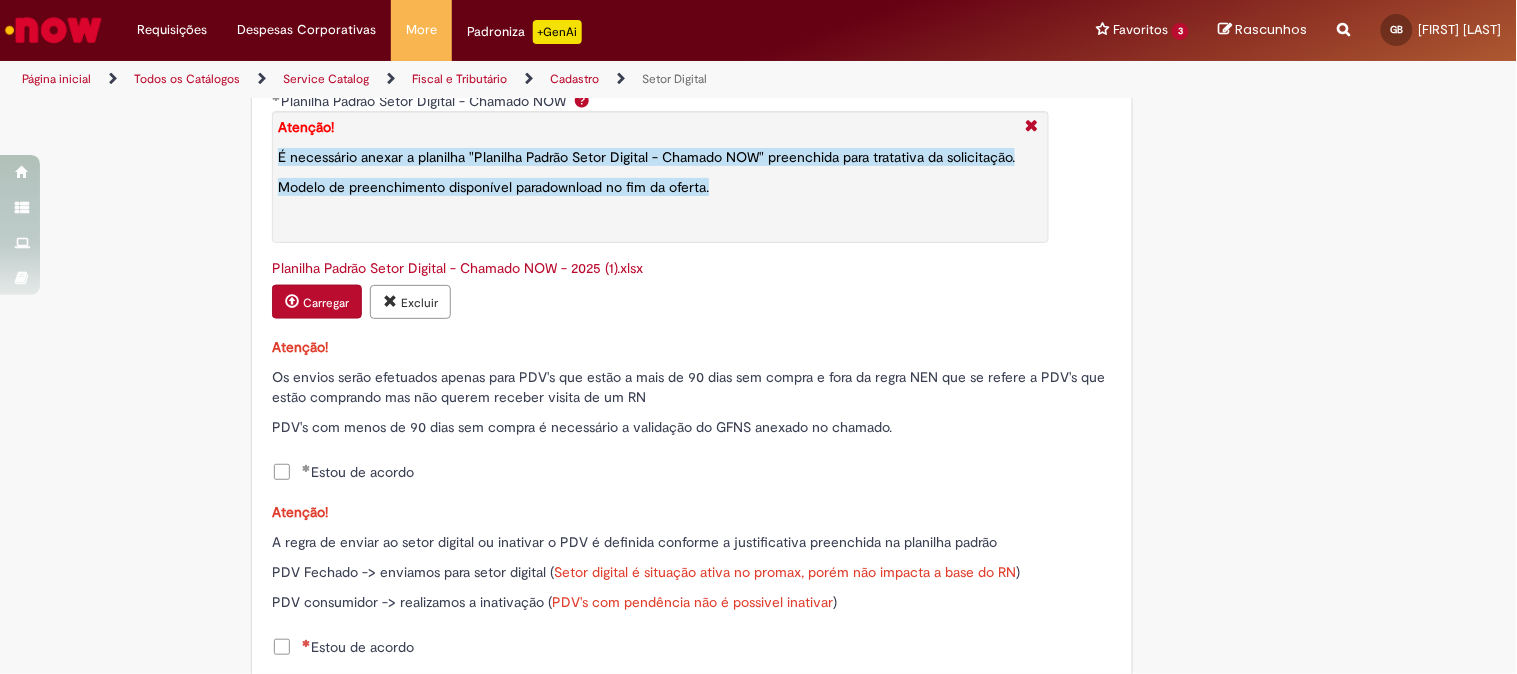 scroll, scrollTop: 767, scrollLeft: 0, axis: vertical 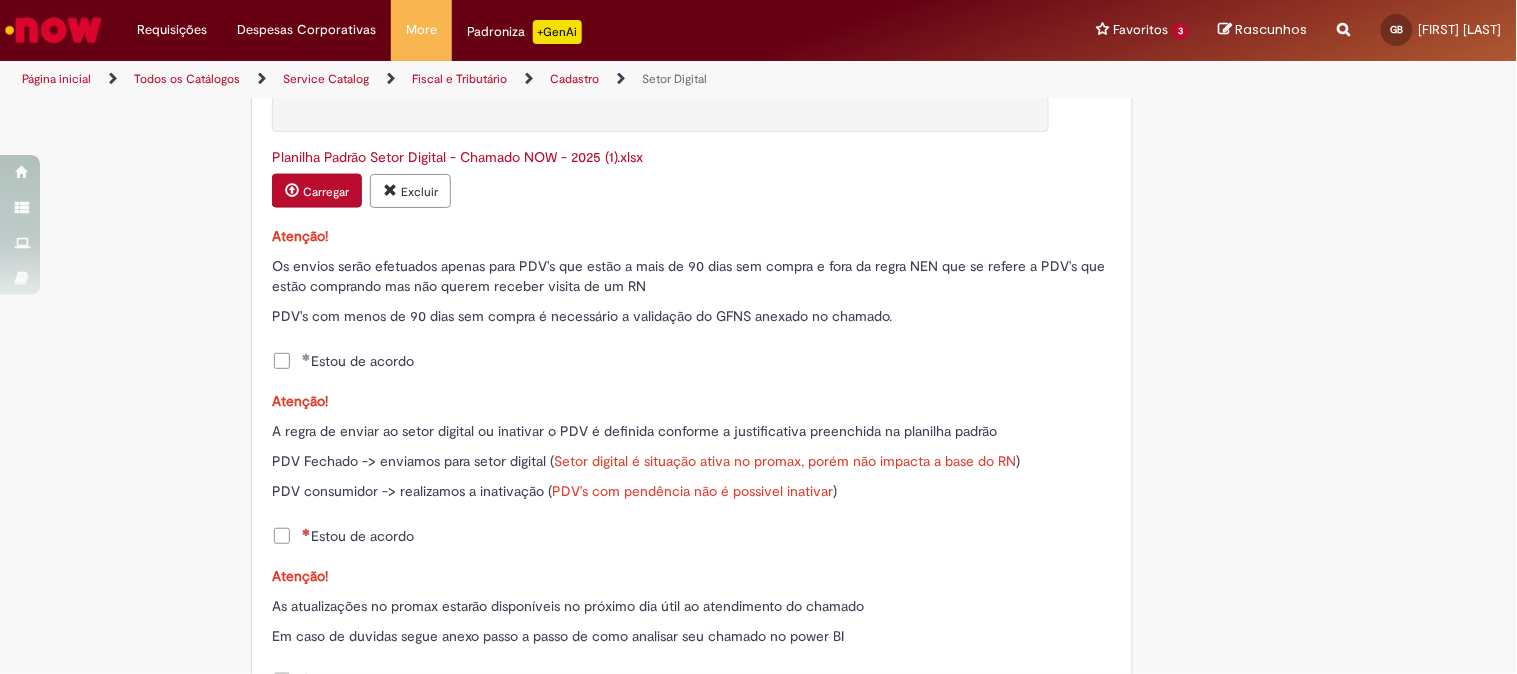 click on "Estou de acordo" at bounding box center [343, 536] 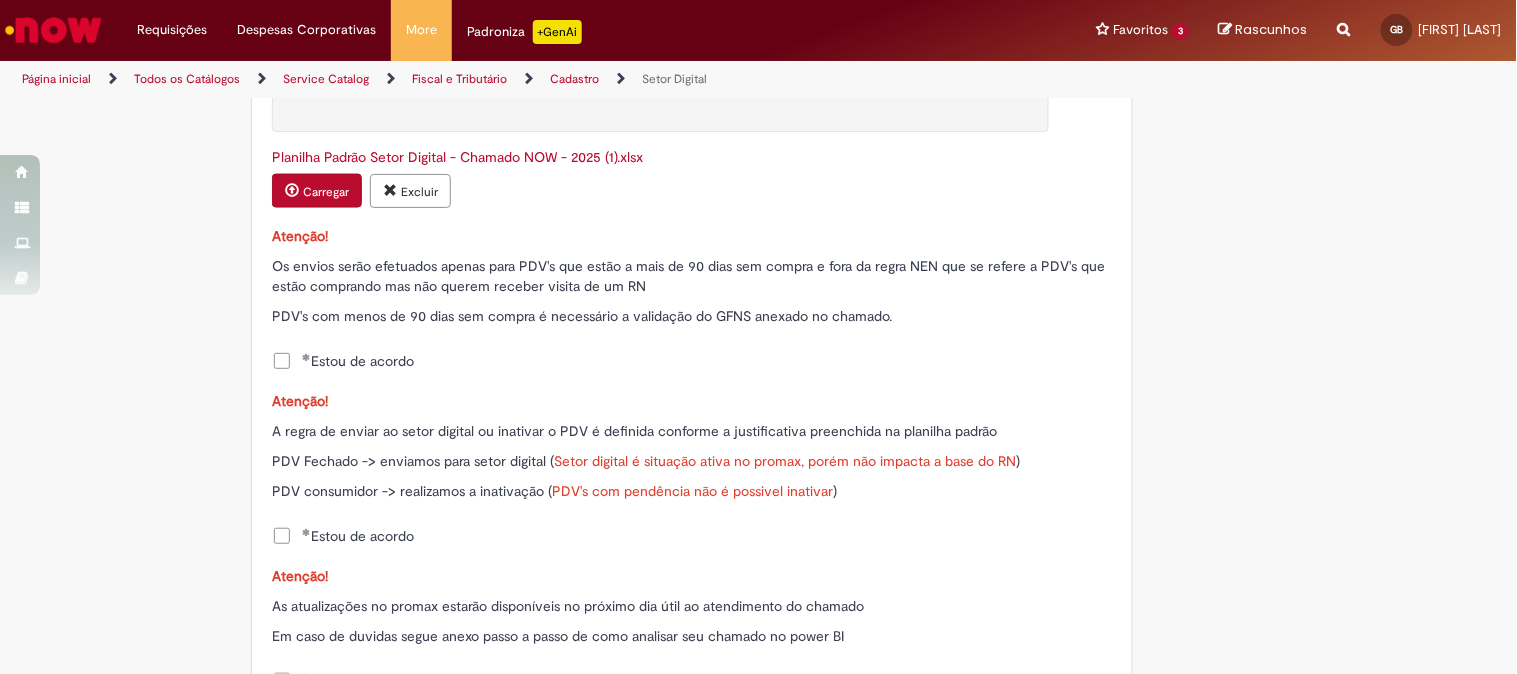 scroll, scrollTop: 1101, scrollLeft: 0, axis: vertical 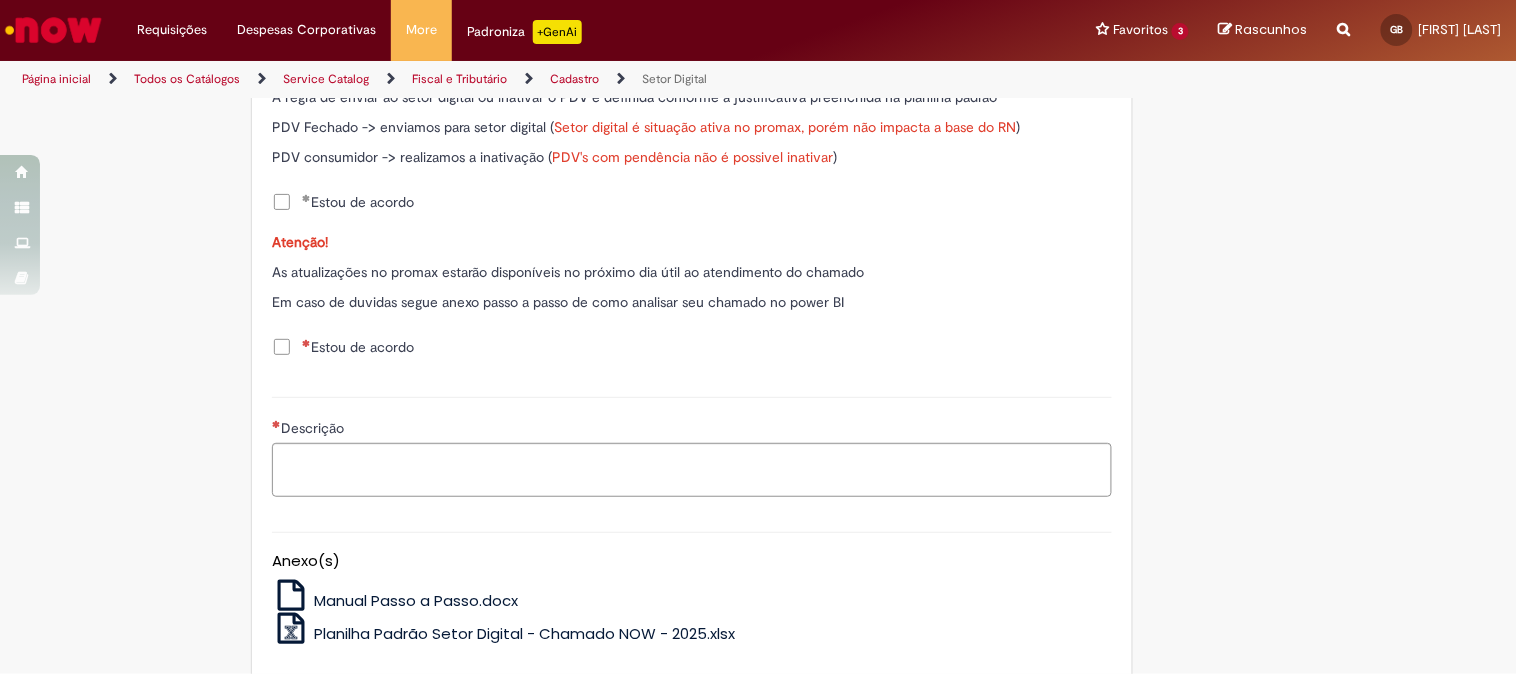 click on "Estou de acordo" at bounding box center [358, 347] 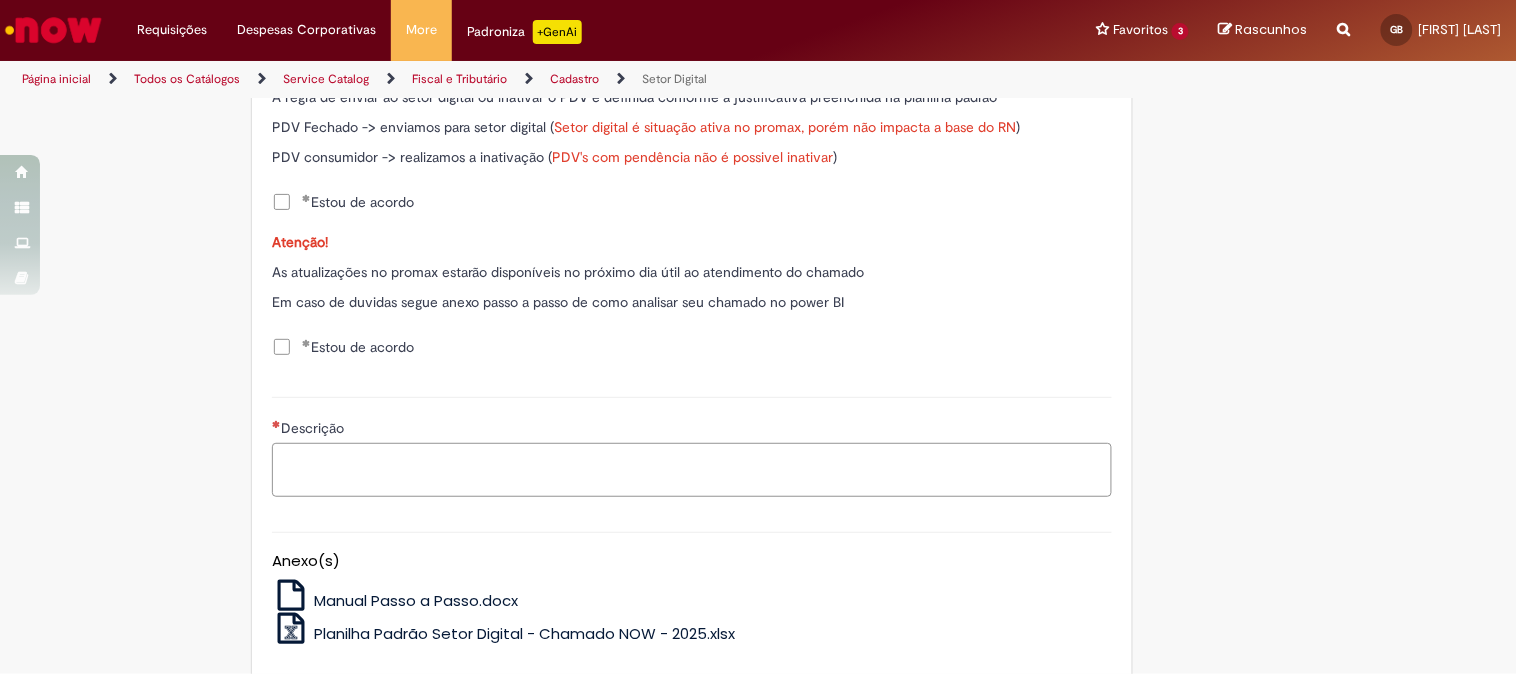 click on "Descrição" at bounding box center [692, 470] 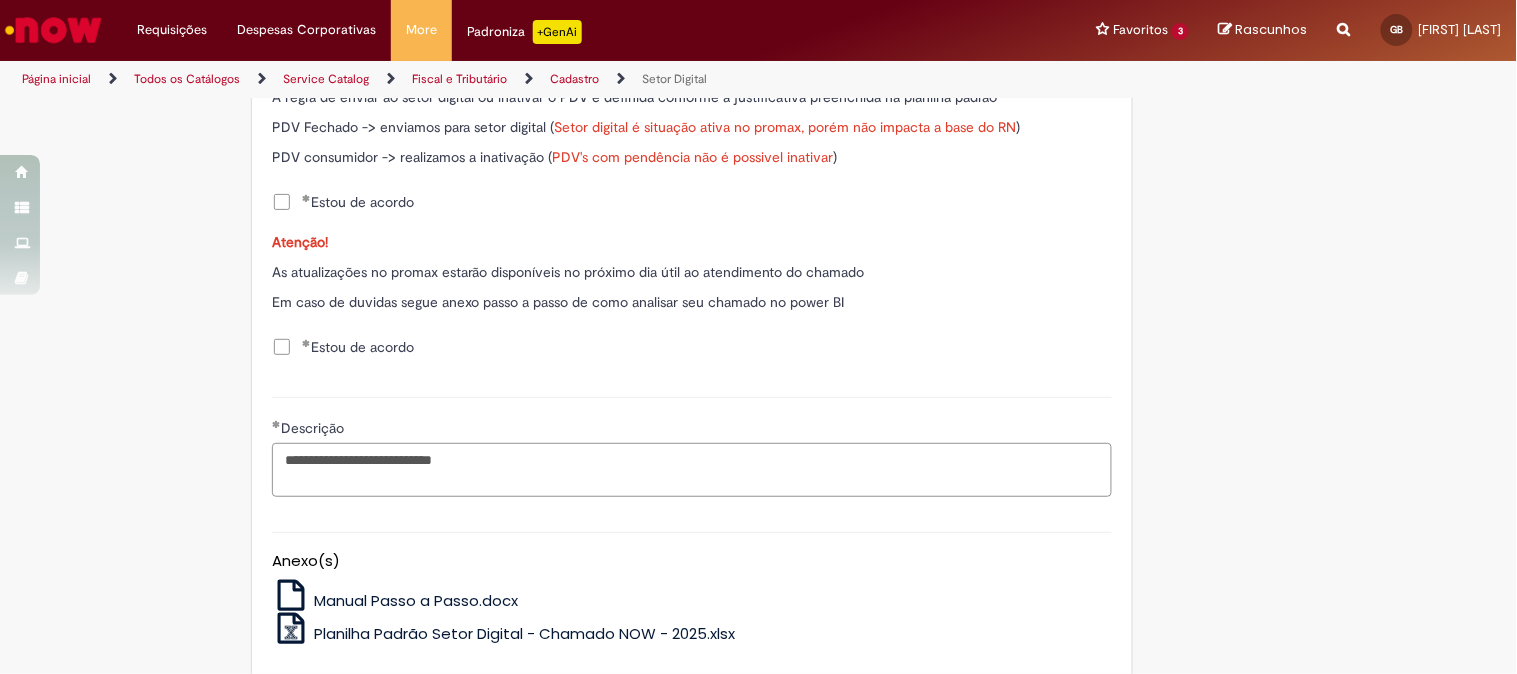 scroll, scrollTop: 1297, scrollLeft: 0, axis: vertical 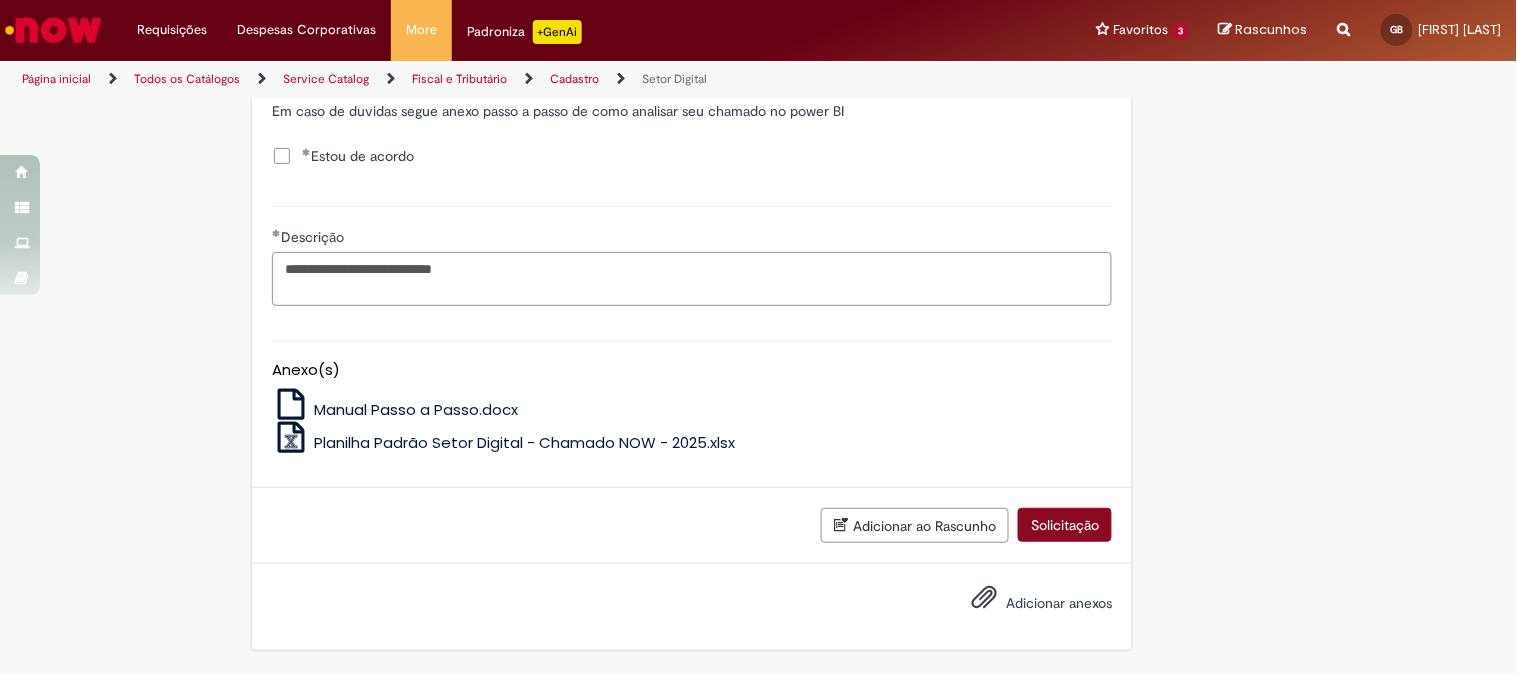 type on "**********" 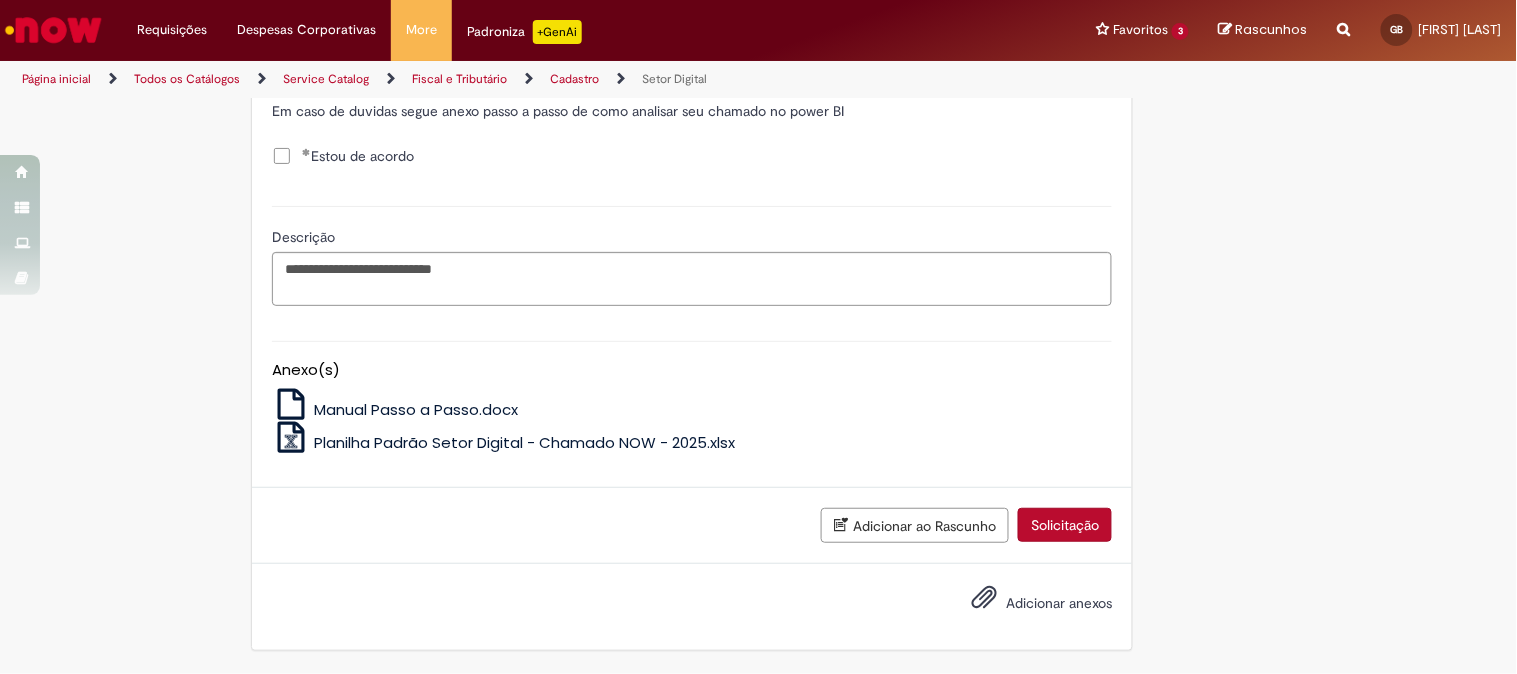 click on "Solicitação" at bounding box center [1065, 525] 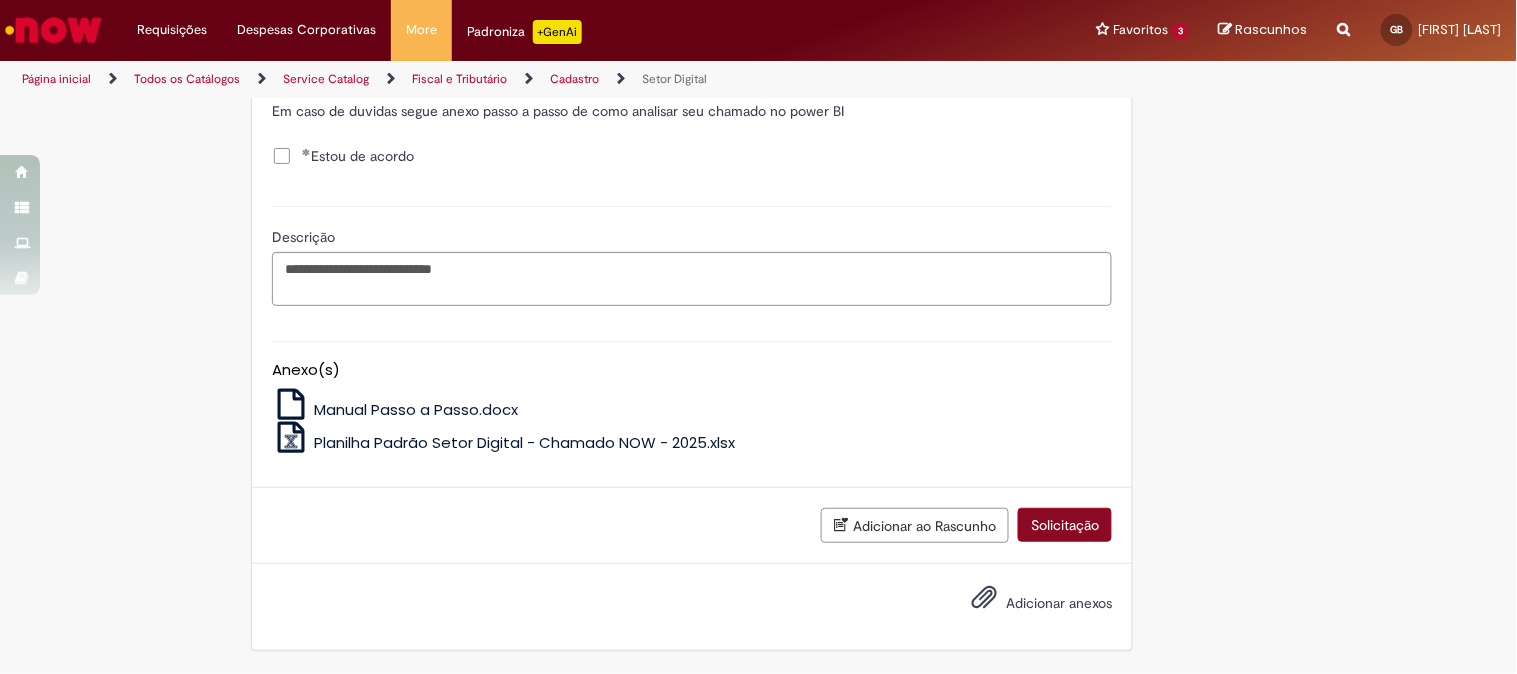scroll, scrollTop: 1251, scrollLeft: 0, axis: vertical 